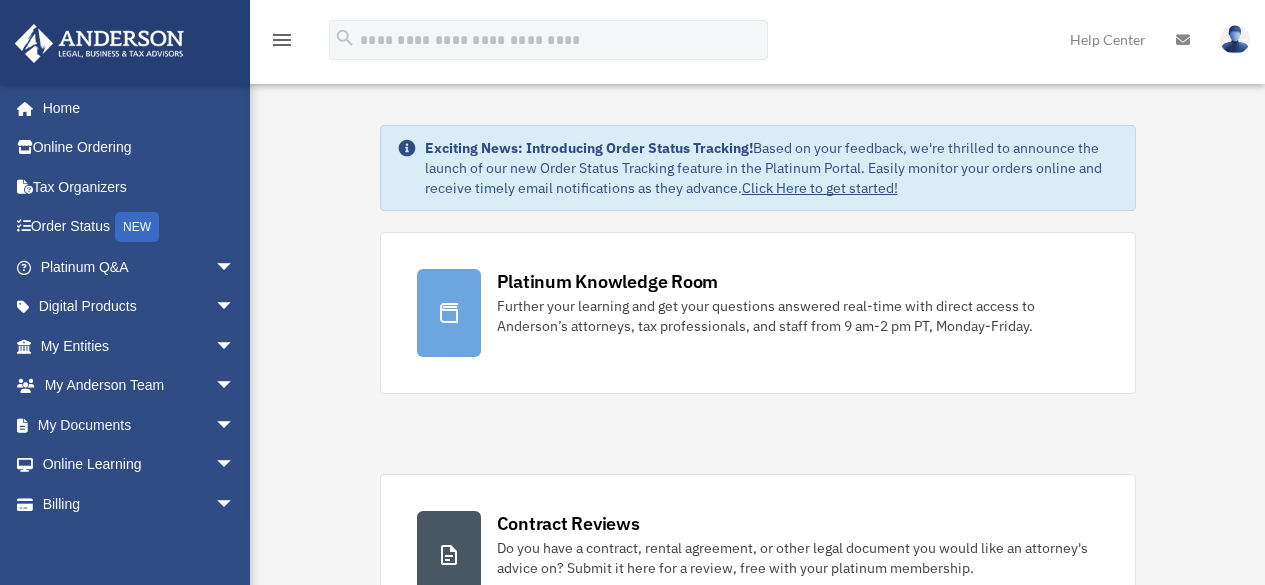 scroll, scrollTop: 0, scrollLeft: 0, axis: both 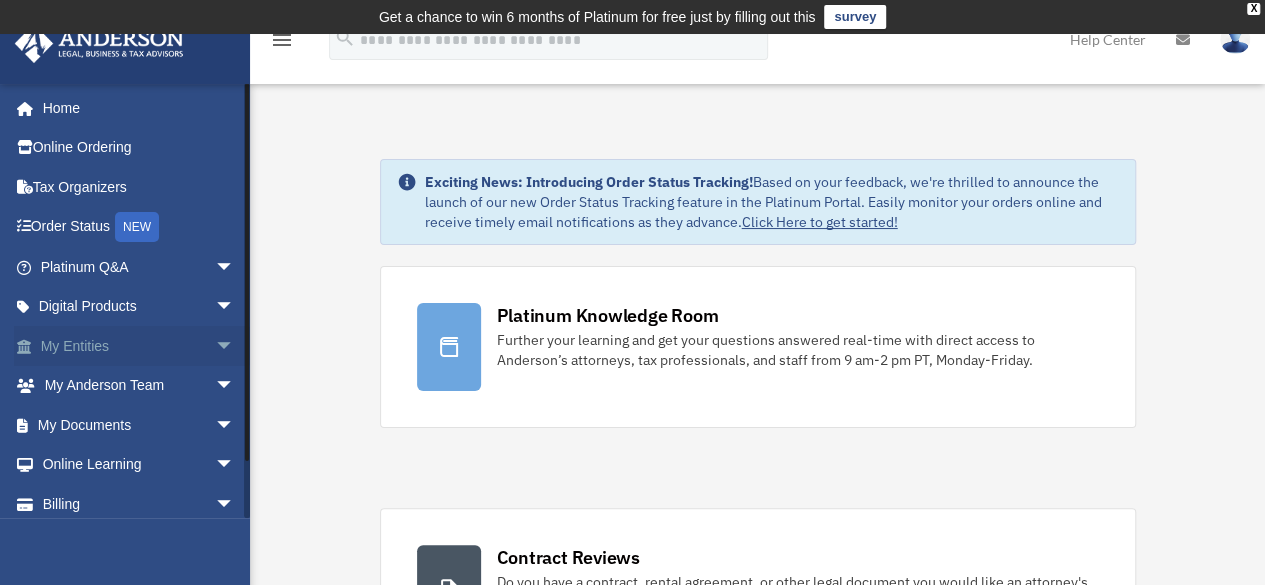 click on "arrow_drop_down" at bounding box center (235, 346) 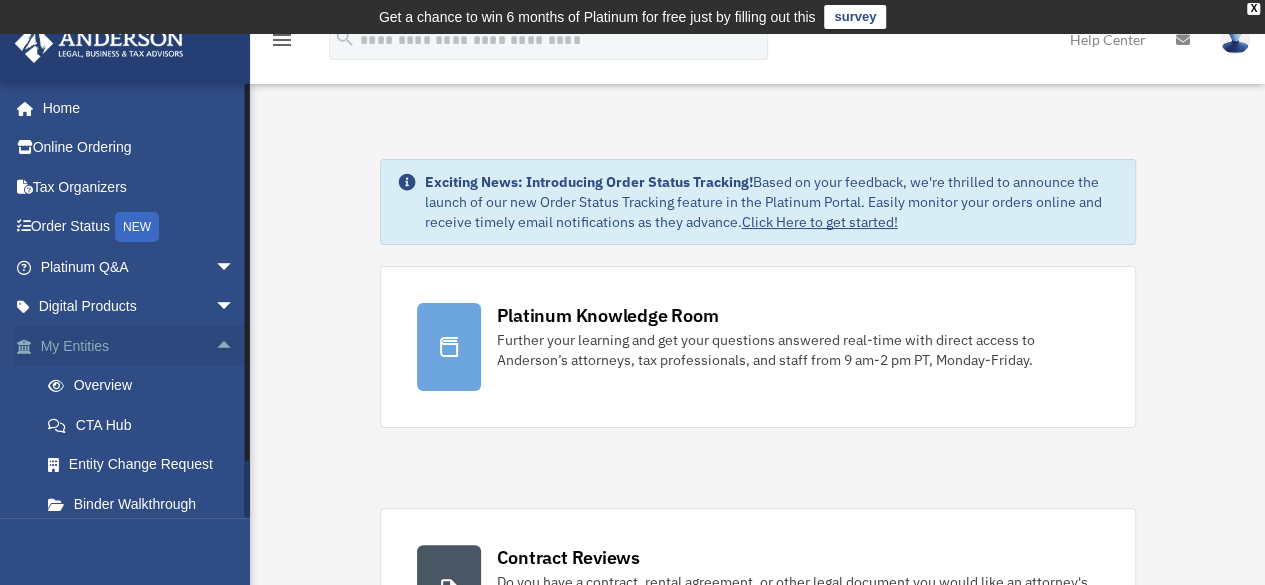 click on "arrow_drop_up" at bounding box center [235, 346] 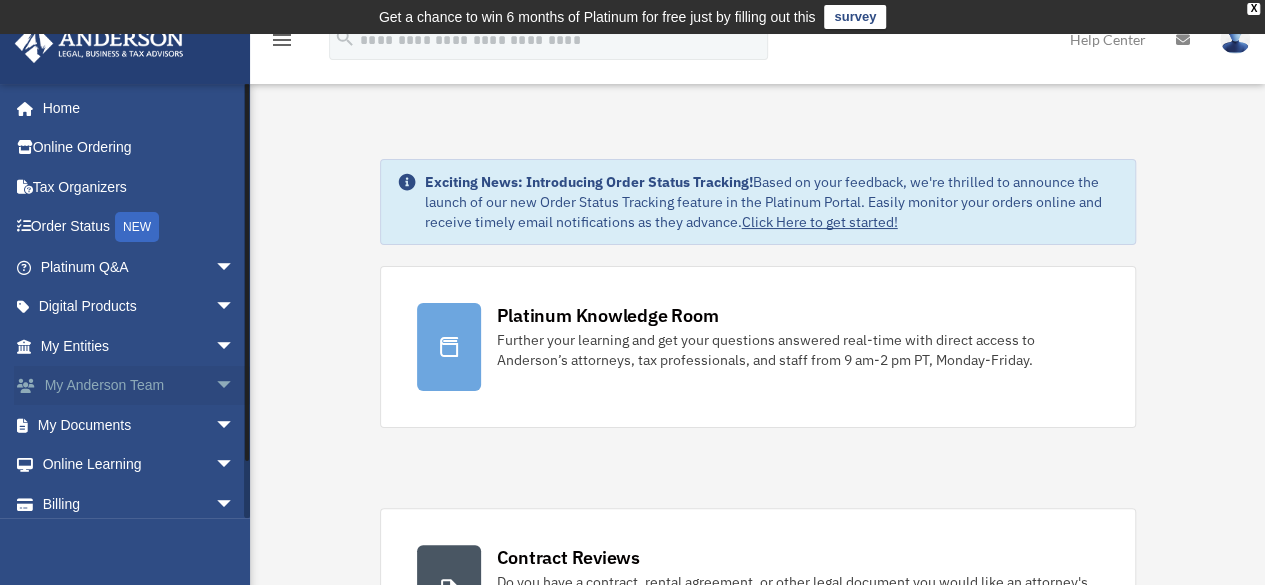 click on "arrow_drop_down" at bounding box center [235, 386] 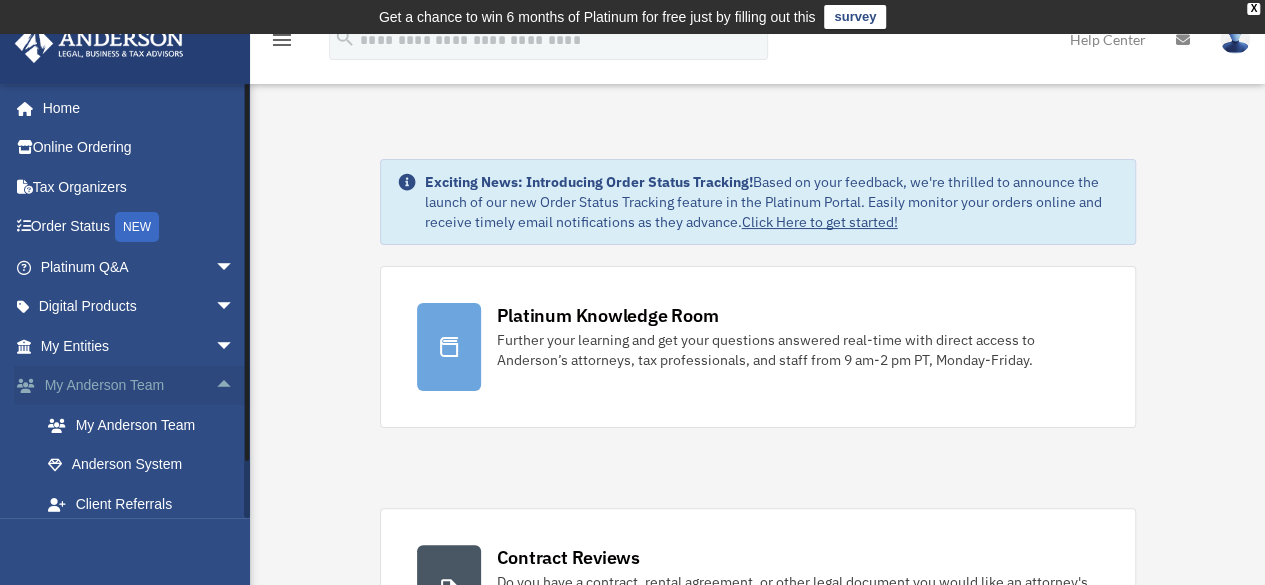 click on "arrow_drop_up" at bounding box center (235, 386) 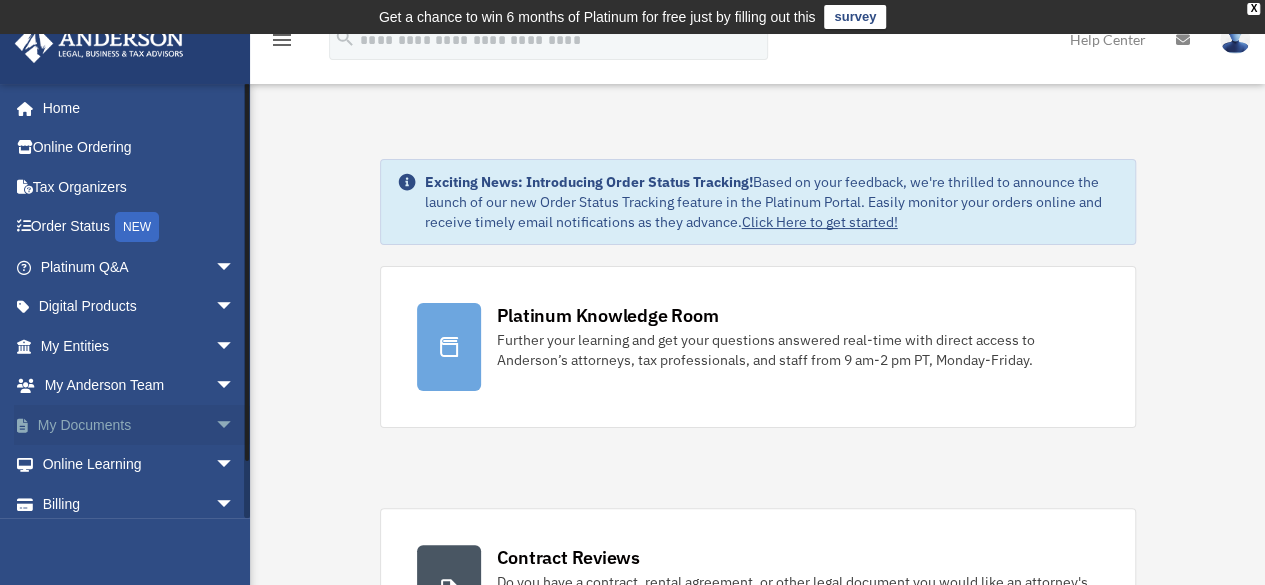 click on "My Documents arrow_drop_down" at bounding box center (139, 425) 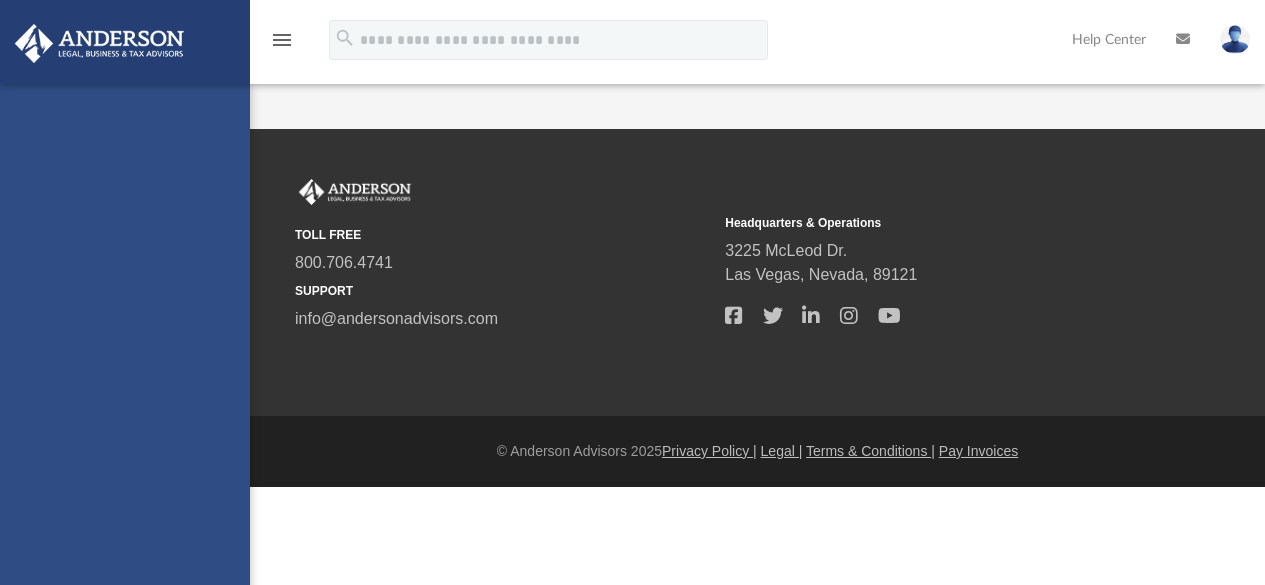 scroll, scrollTop: 0, scrollLeft: 0, axis: both 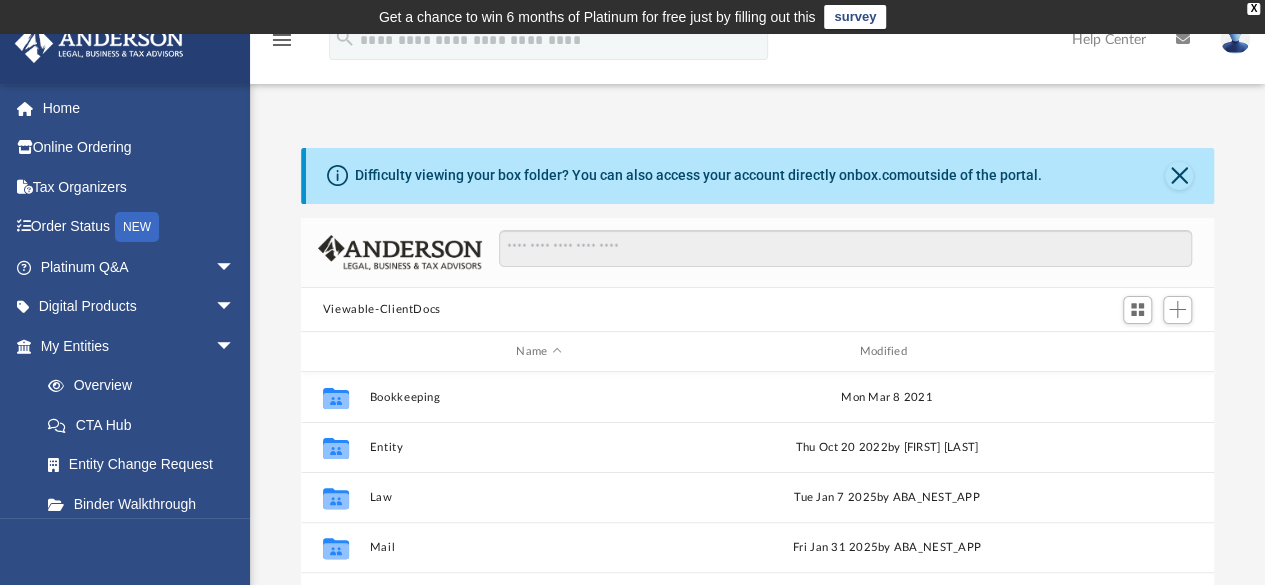 drag, startPoint x: 1263, startPoint y: 162, endPoint x: 1263, endPoint y: 191, distance: 29 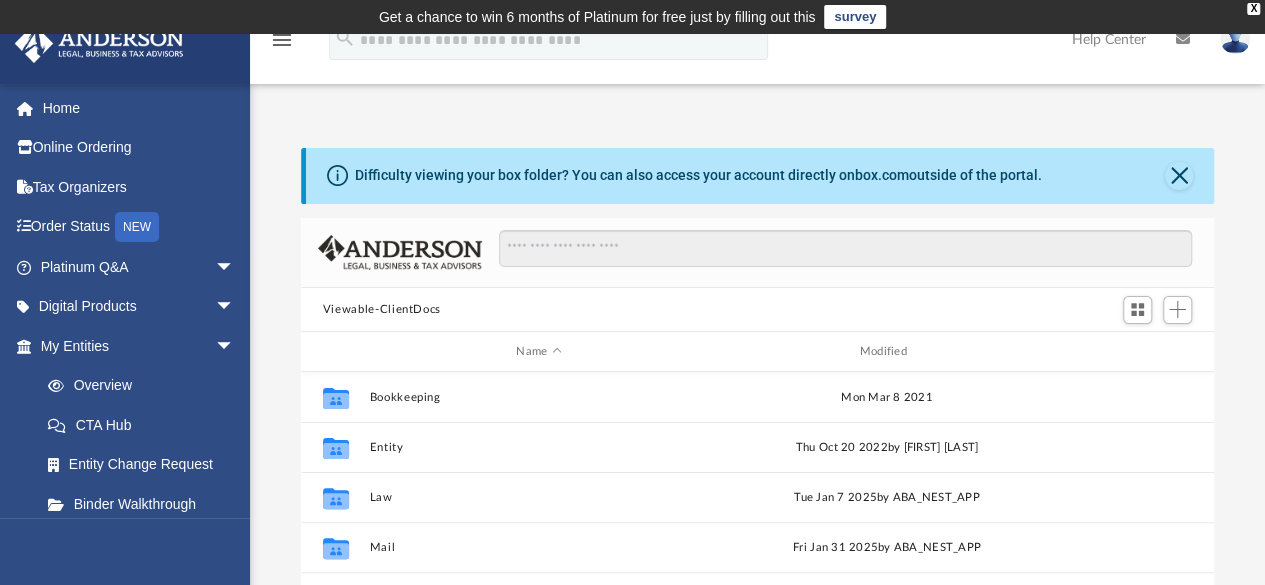 click on "Difficulty viewing your box folder? You can also access your account directly on  box.com  outside of the portal.  No Client Folder Found - Please contact   your team   for assistance.  Viewable-ClientDocs Name    Modified    Collaborated Folder Bookkeeping Mon Mar 8 2021 Collaborated Folder Entity Thu Oct 20 2022  by Savannah Wallace Collaborated Folder Law Tue Jan 7 2025  by ABA_NEST_APP Collaborated Folder Mail Fri Jan 31 2025  by ABA_NEST_APP Collaborated Folder Receipts Wed Jun 4 2025  by BoxforSalesforce Collaborated Folder Tax today  by Anderson Advisors Portal Complete ..." at bounding box center (757, 467) 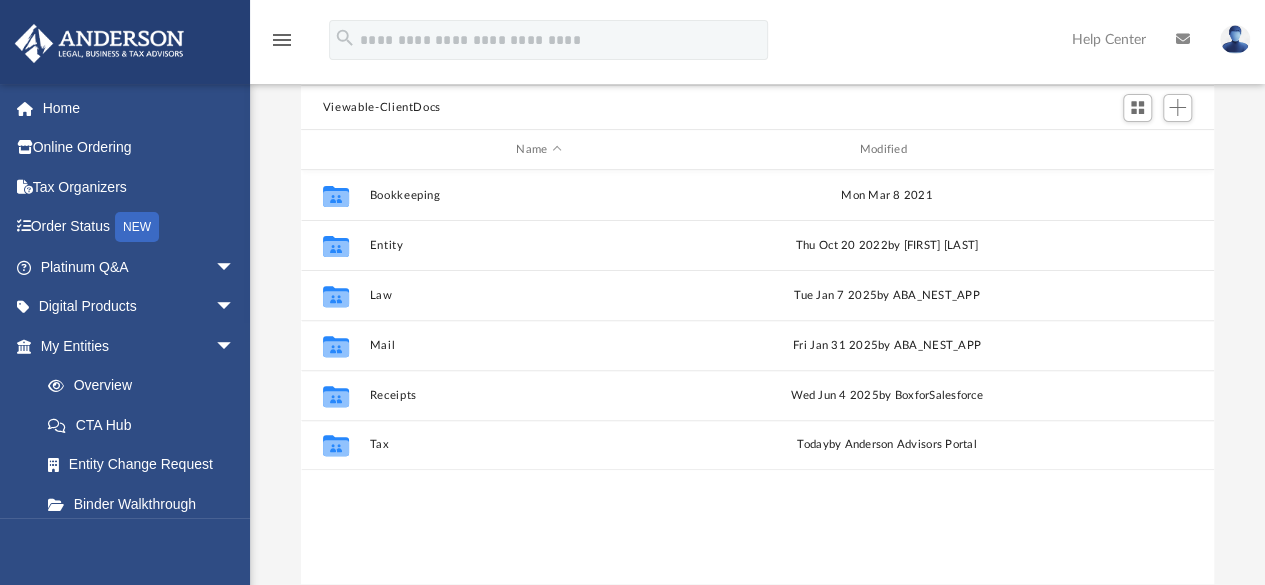 scroll, scrollTop: 204, scrollLeft: 0, axis: vertical 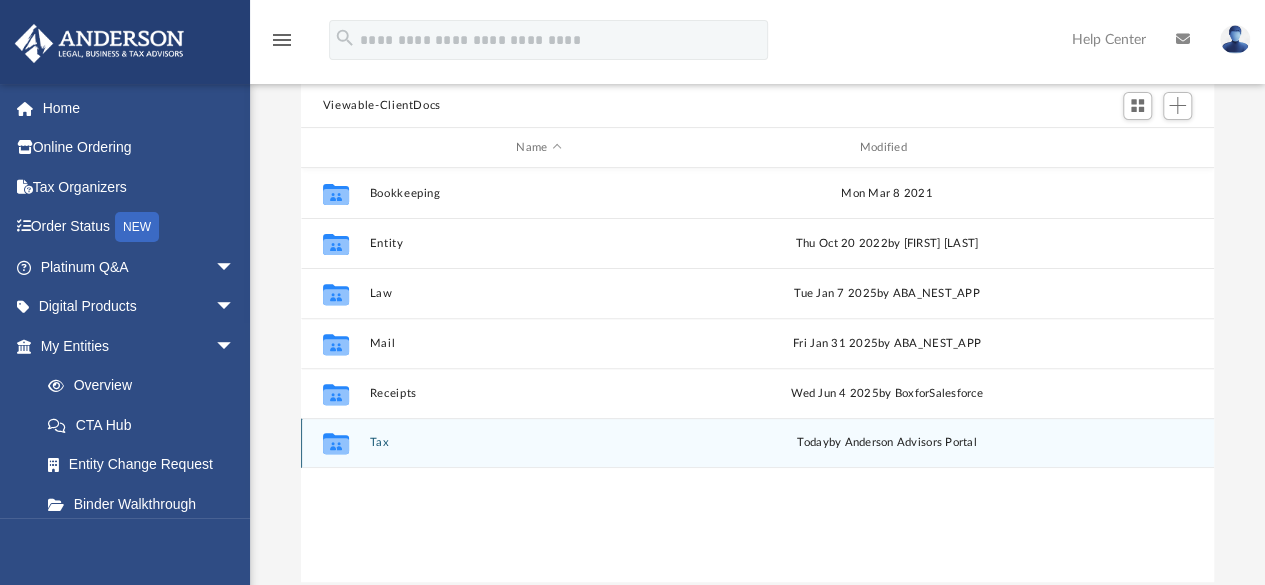 click on "Collaborated Folder Tax today  by Anderson Advisors Portal" at bounding box center (757, 443) 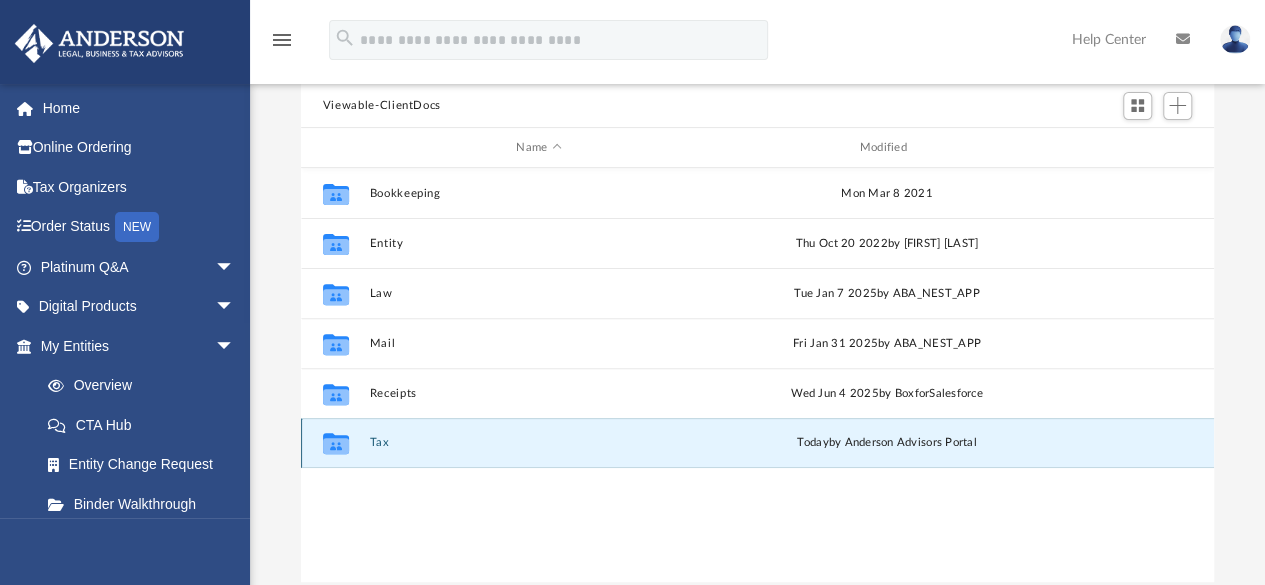 click on "Collaborated Folder Tax today  by Anderson Advisors Portal" at bounding box center (757, 443) 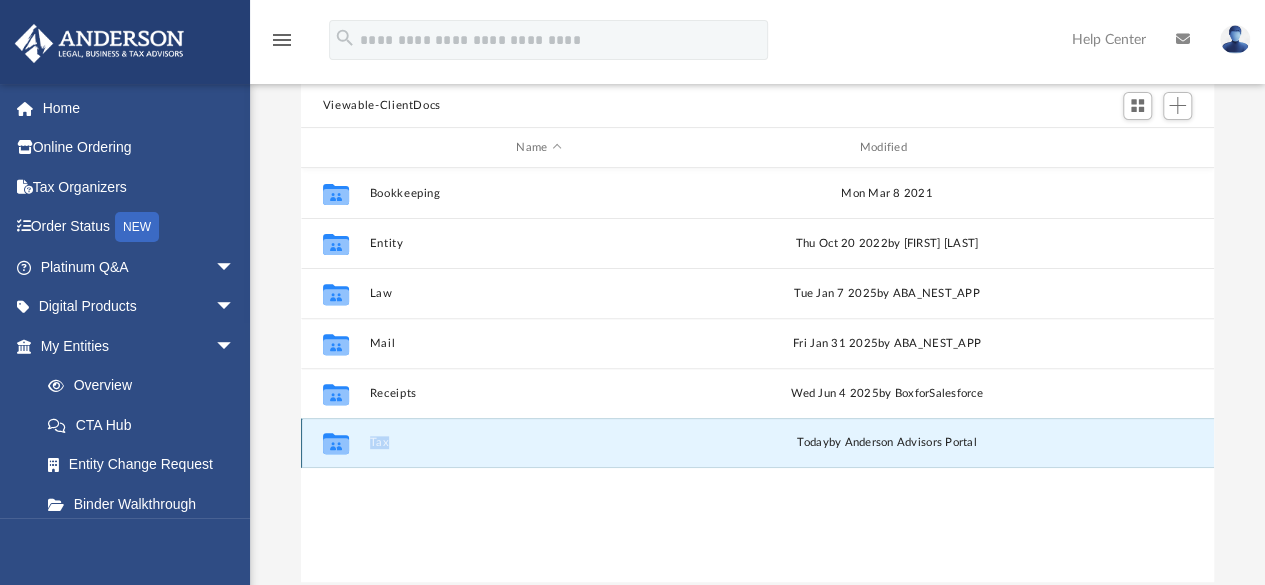 click 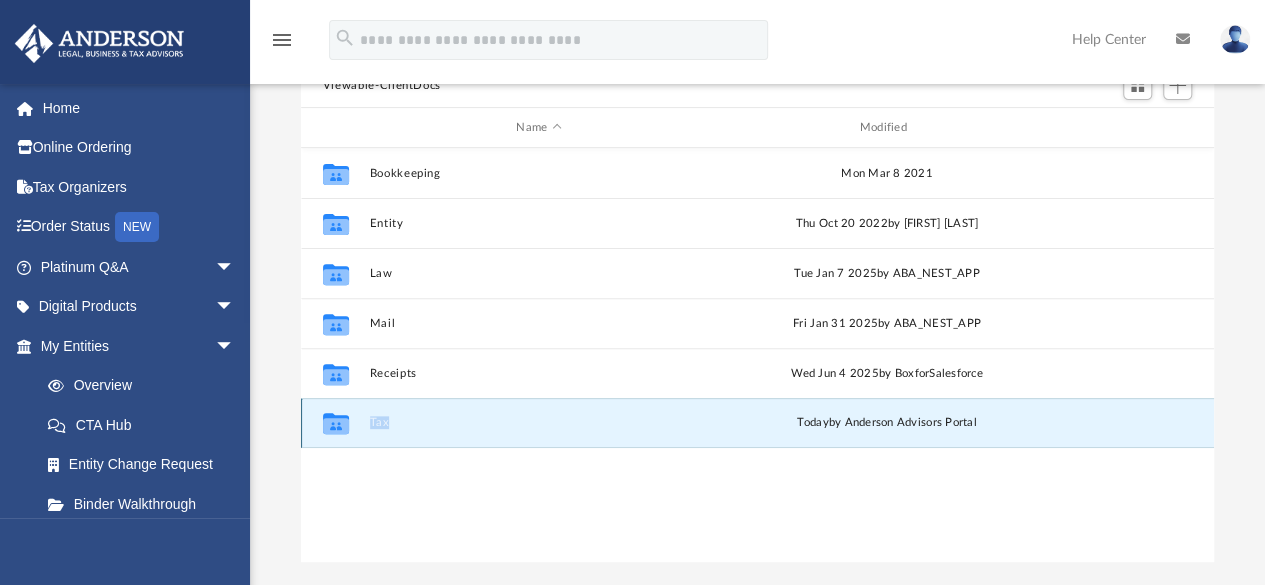 scroll, scrollTop: 229, scrollLeft: 0, axis: vertical 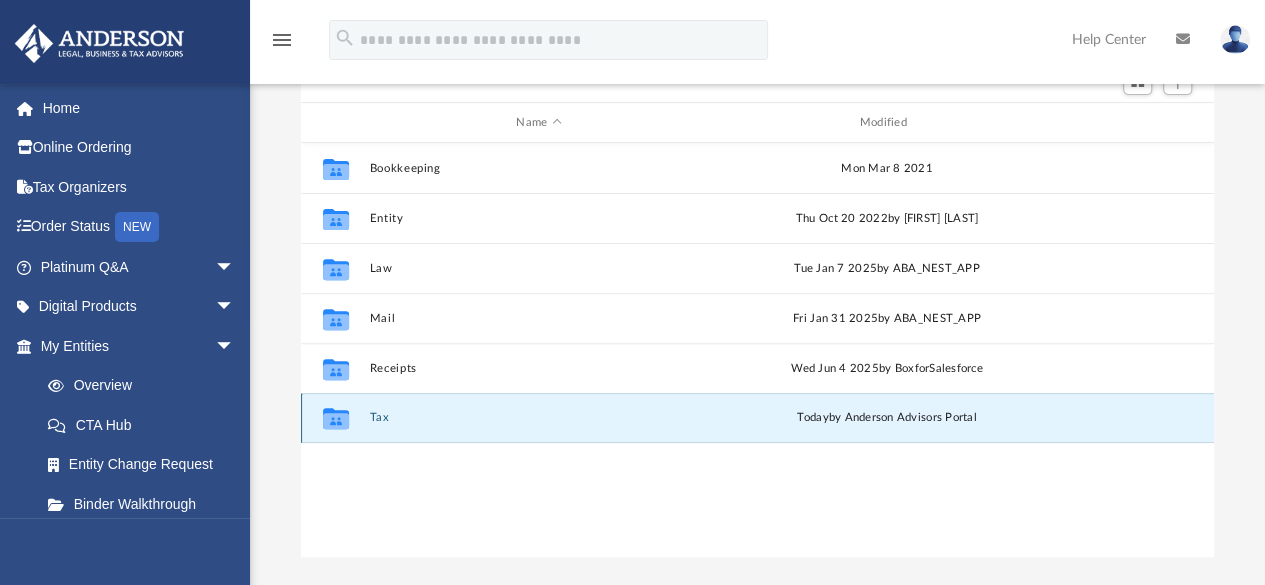 click on "today  by Anderson Advisors Portal" at bounding box center (886, 418) 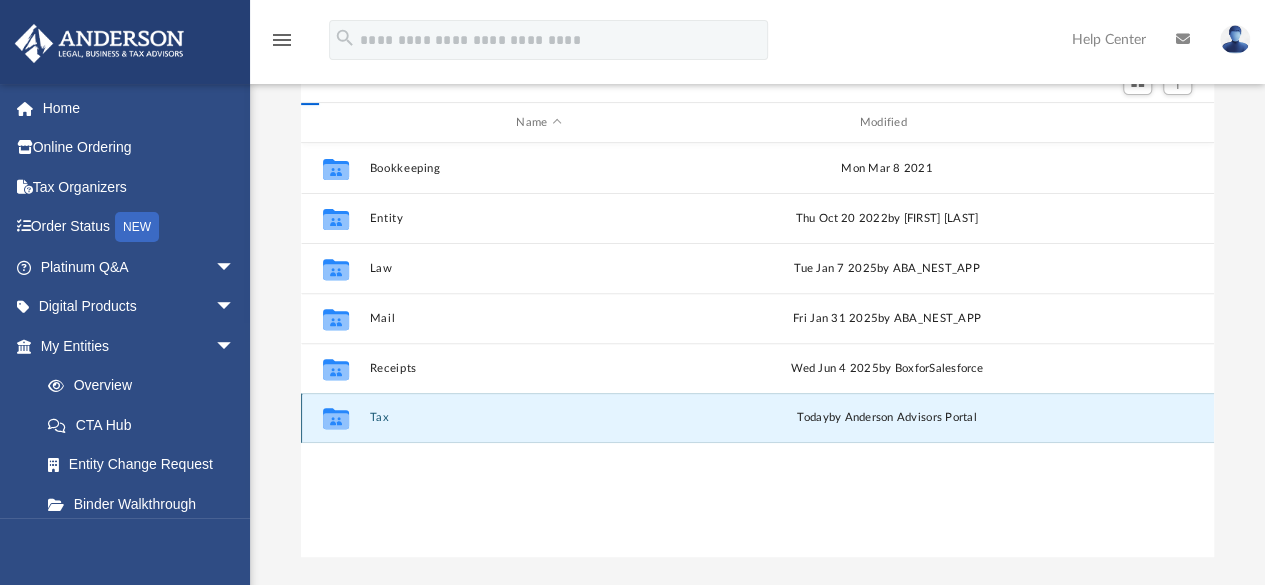click on "Tax" at bounding box center [538, 418] 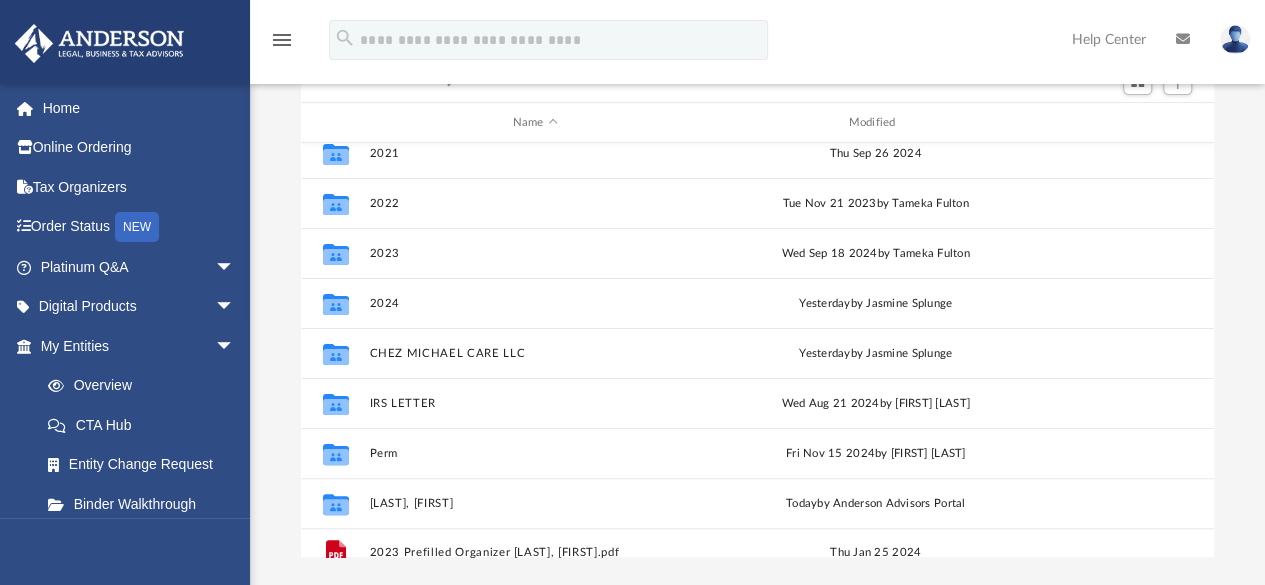 scroll, scrollTop: 184, scrollLeft: 0, axis: vertical 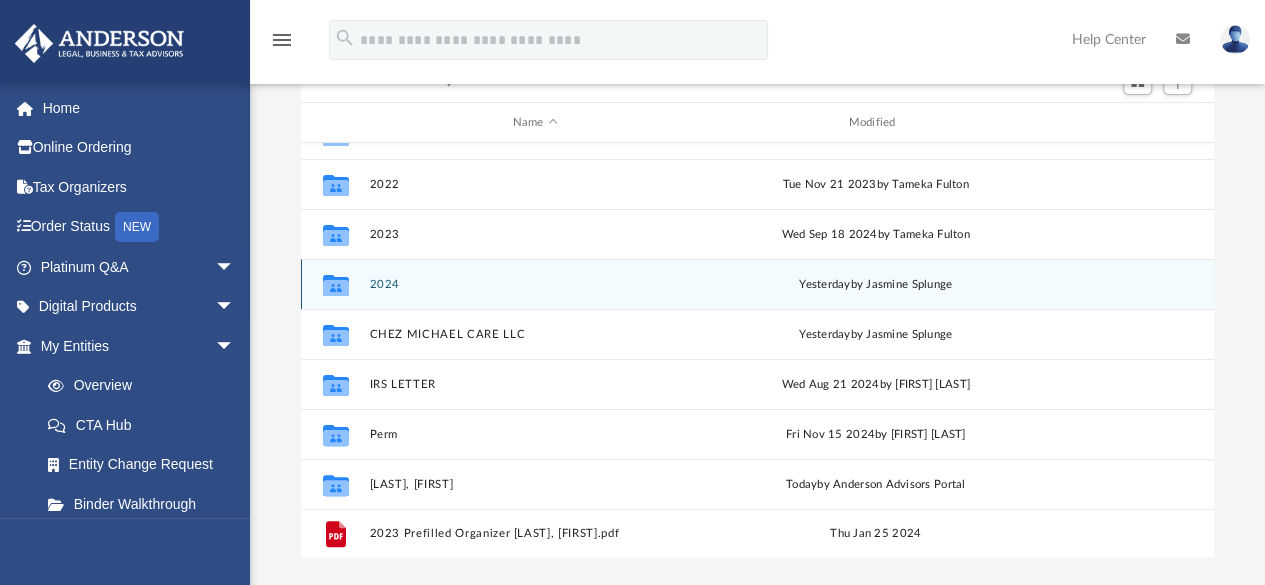 click on "2024" at bounding box center (535, 284) 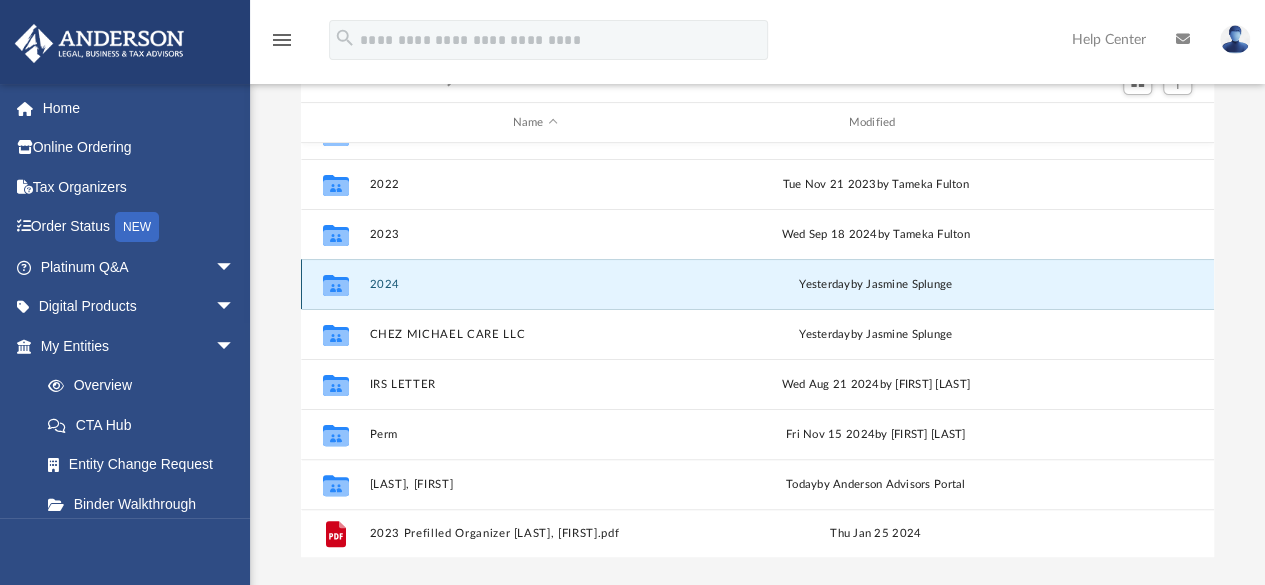 click on "2024" at bounding box center (535, 284) 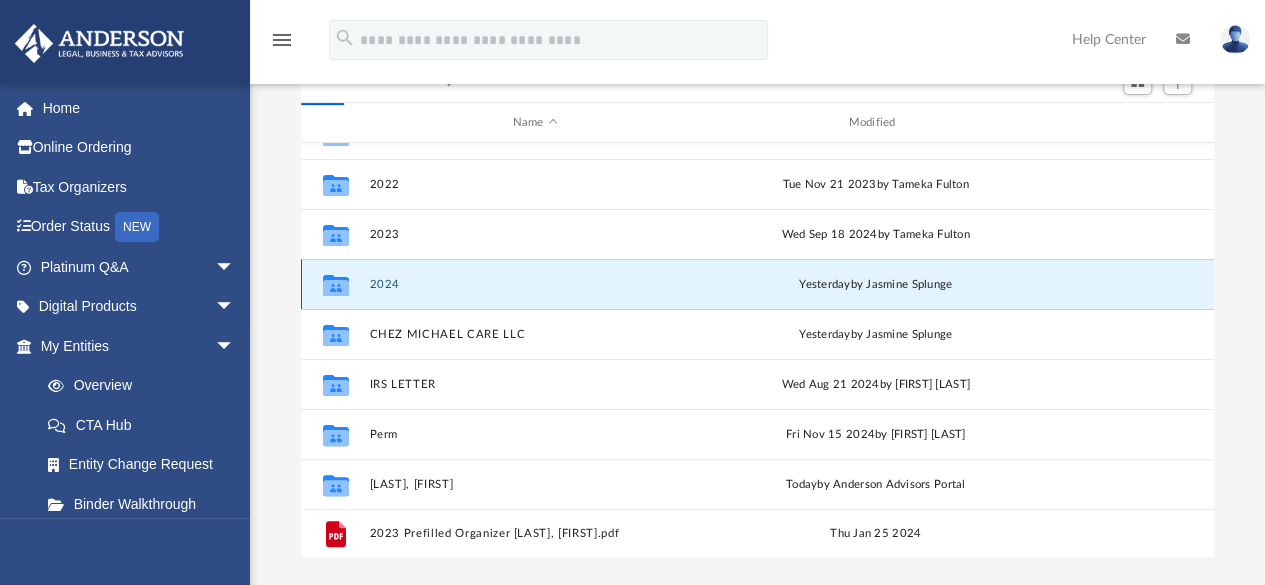 scroll, scrollTop: 0, scrollLeft: 0, axis: both 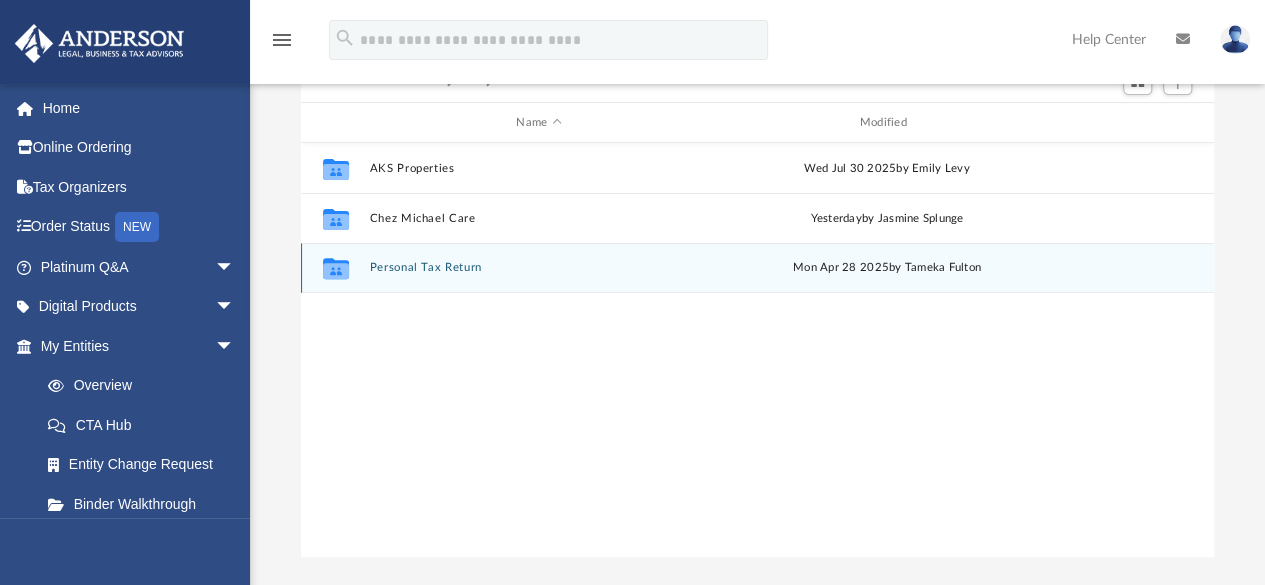 click on "Collaborated Folder Personal Tax Return Mon Apr 28 2025  by Tameka Fulton" at bounding box center (757, 268) 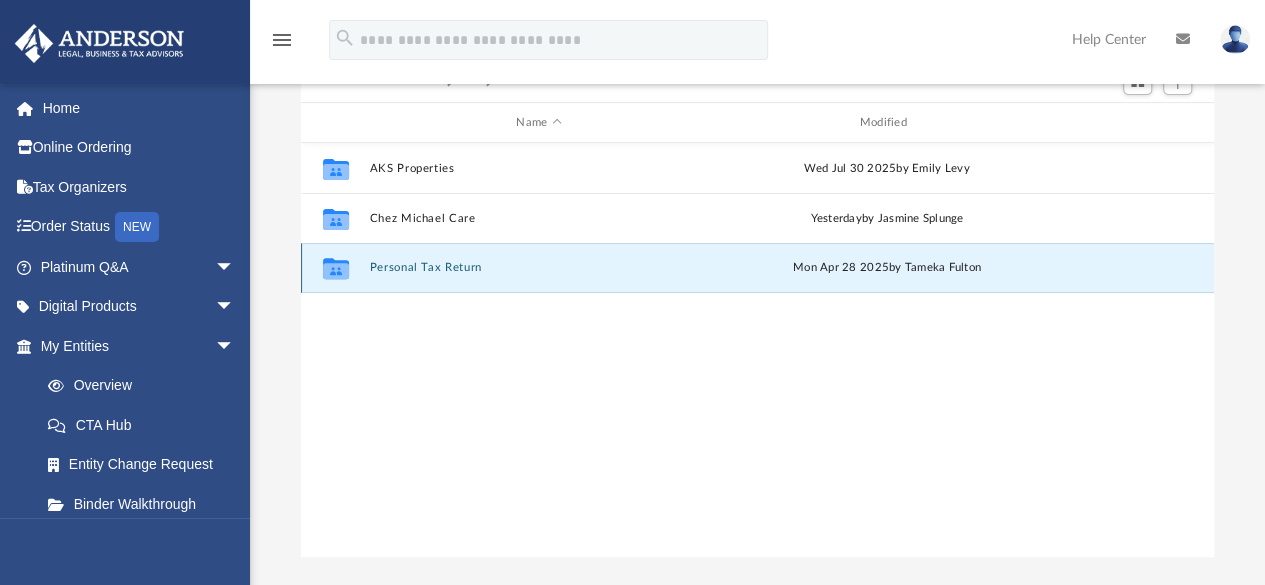 click on "Collaborated Folder Personal Tax Return Mon Apr 28 2025  by Tameka Fulton" at bounding box center (757, 268) 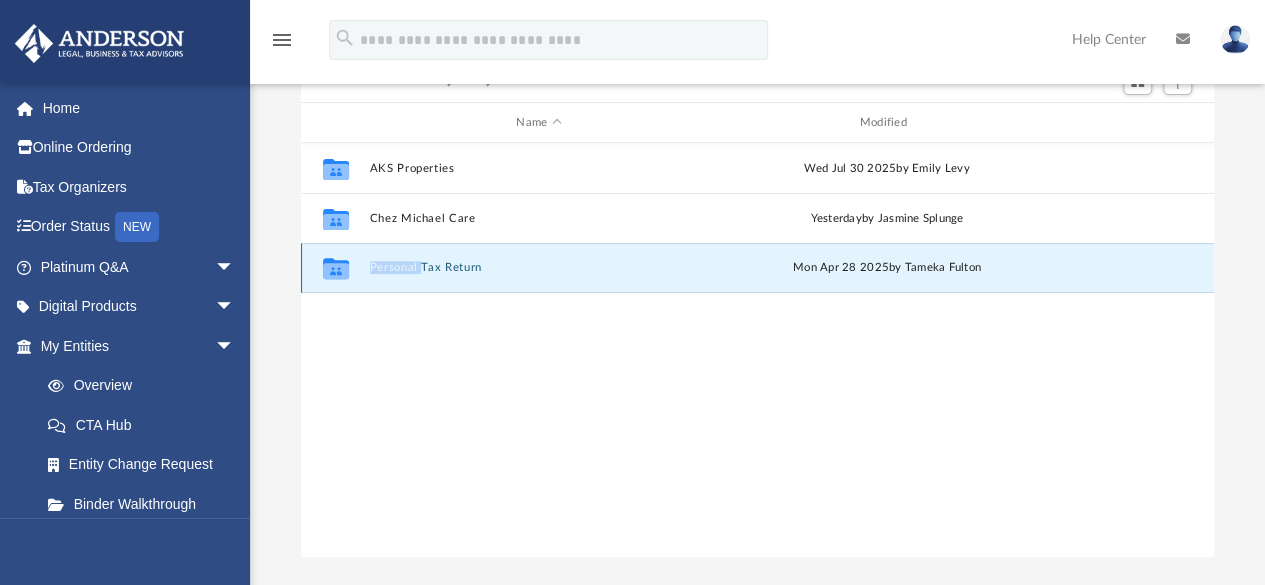 click on "Collaborated Folder Personal Tax Return Mon Apr 28 2025  by Tameka Fulton" at bounding box center [757, 268] 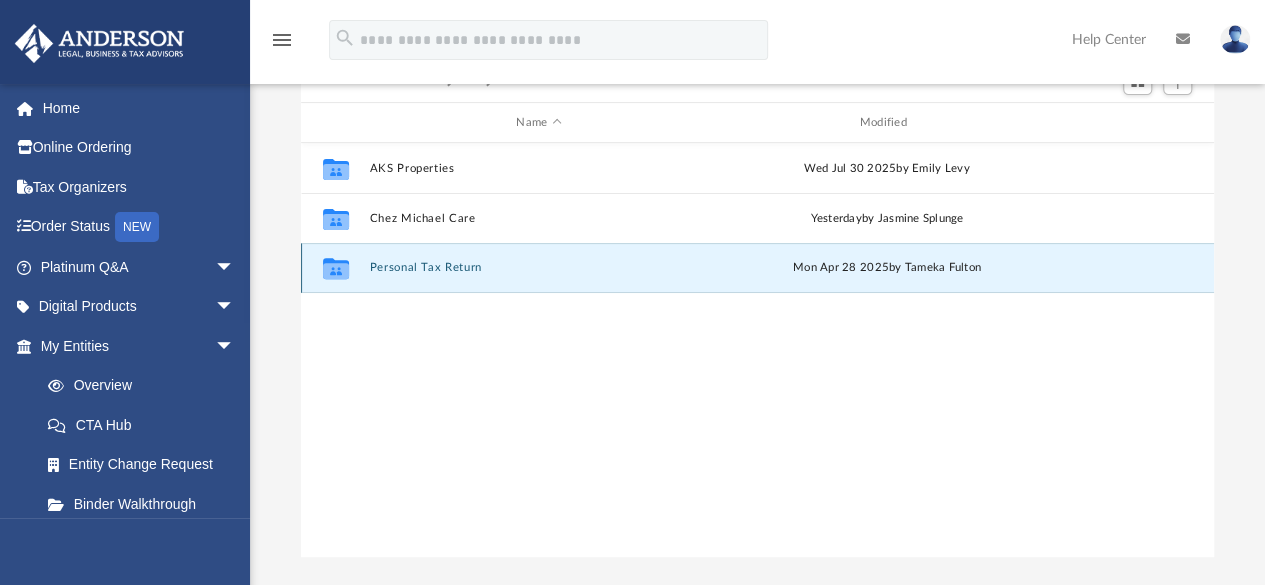 click 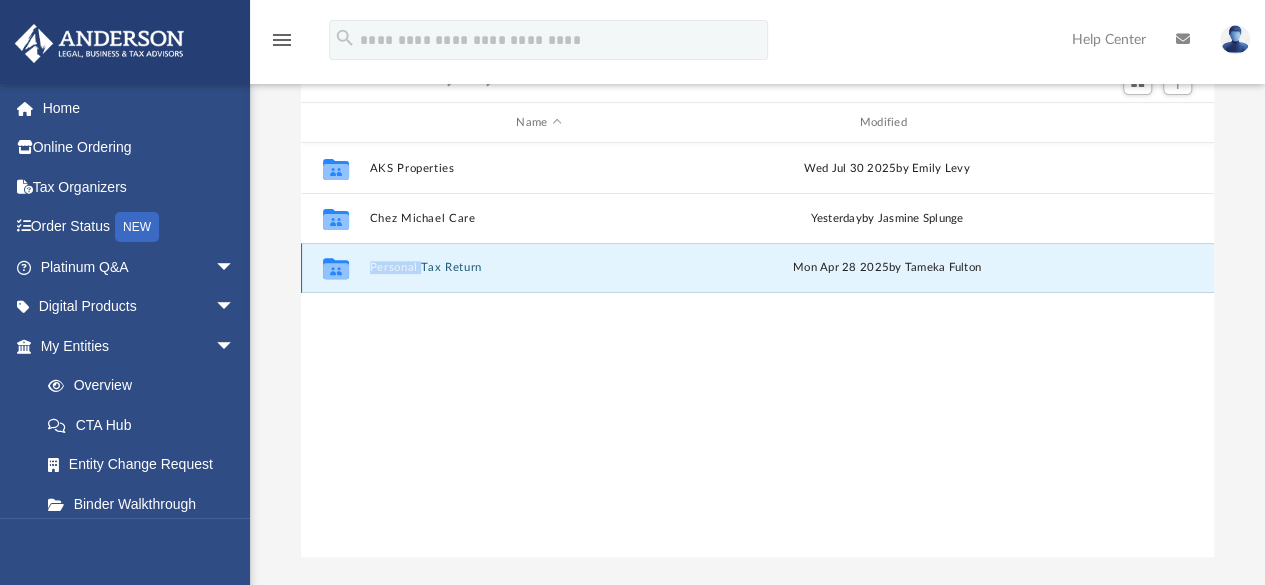 click 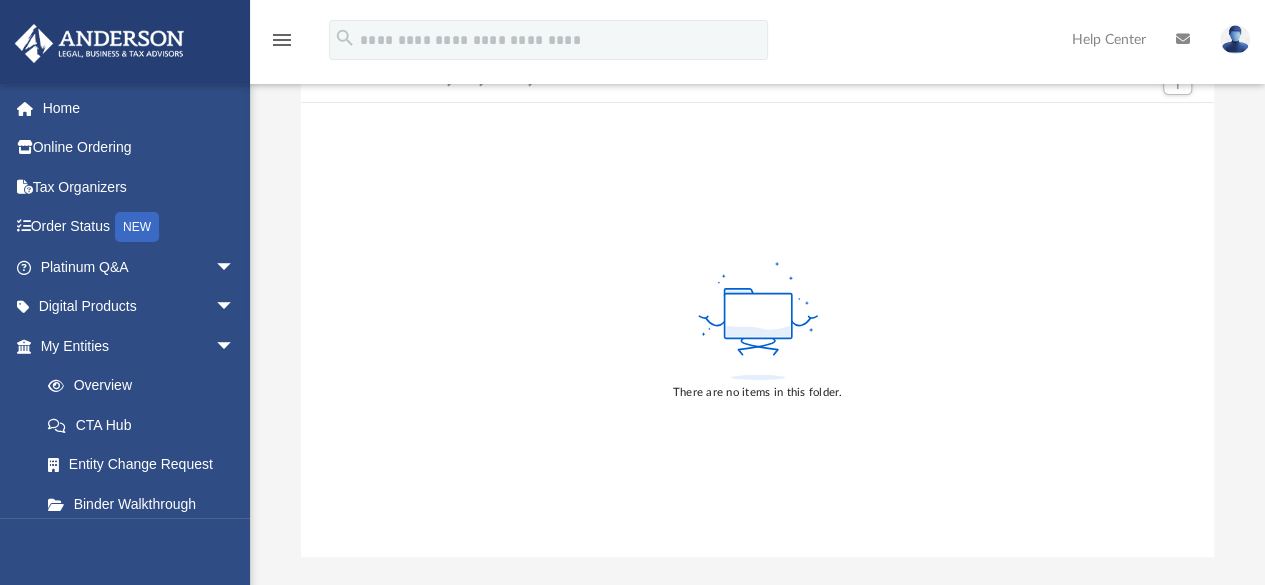 click on "There are no items in this folder." at bounding box center (758, 330) 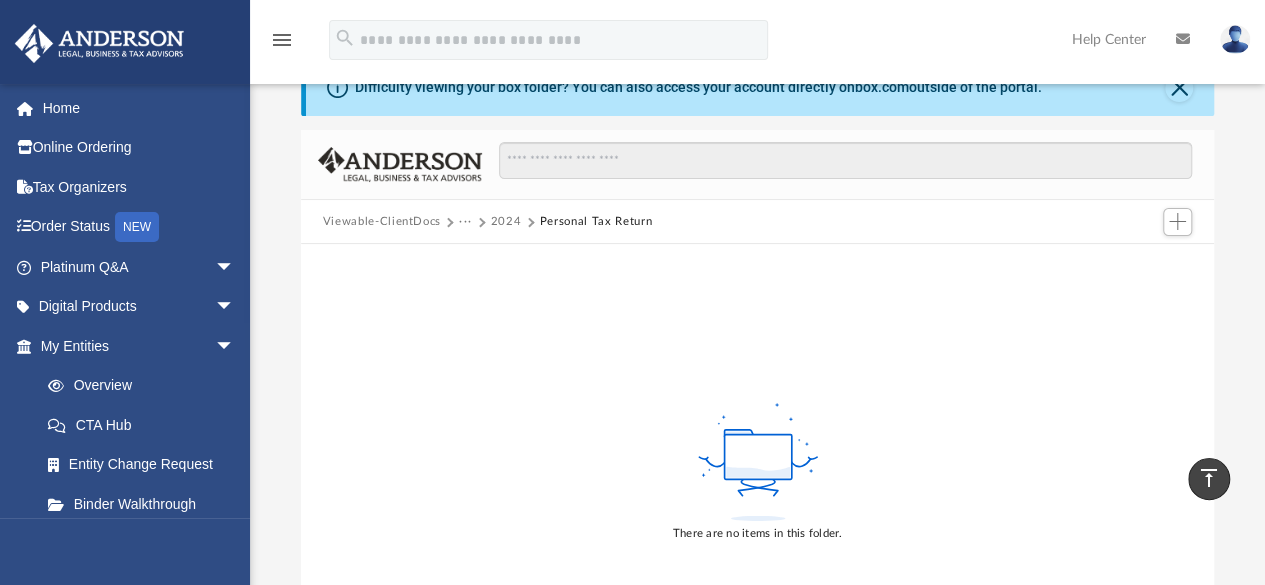 scroll, scrollTop: 80, scrollLeft: 0, axis: vertical 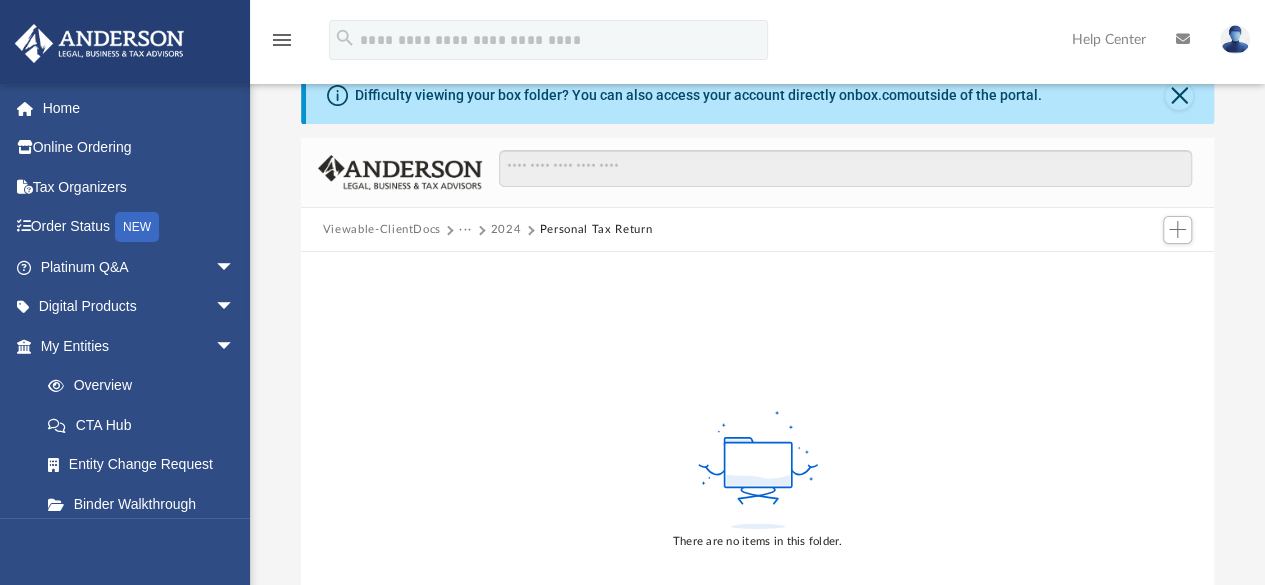 click on "Personal Tax Return" at bounding box center (596, 230) 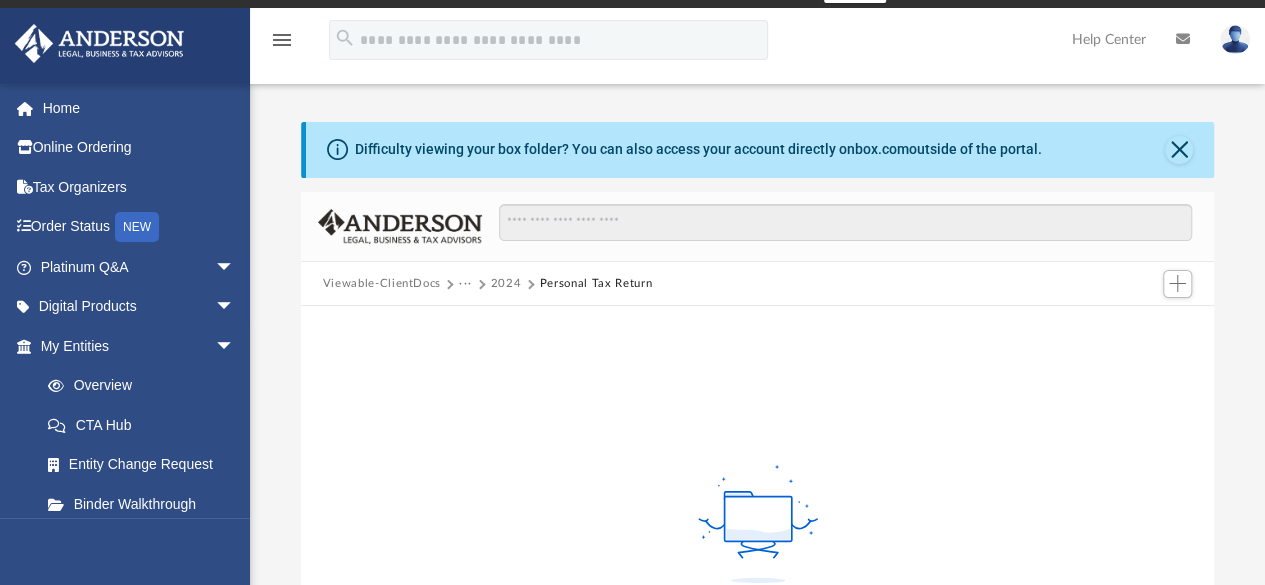 scroll, scrollTop: 17, scrollLeft: 0, axis: vertical 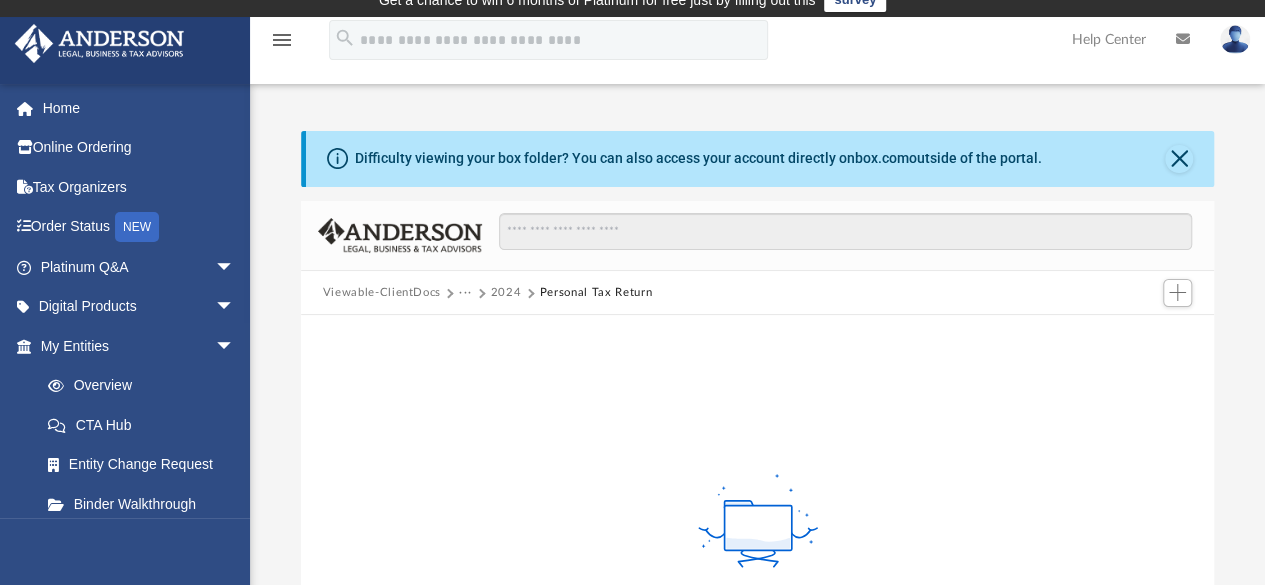 click on "2024" at bounding box center [506, 293] 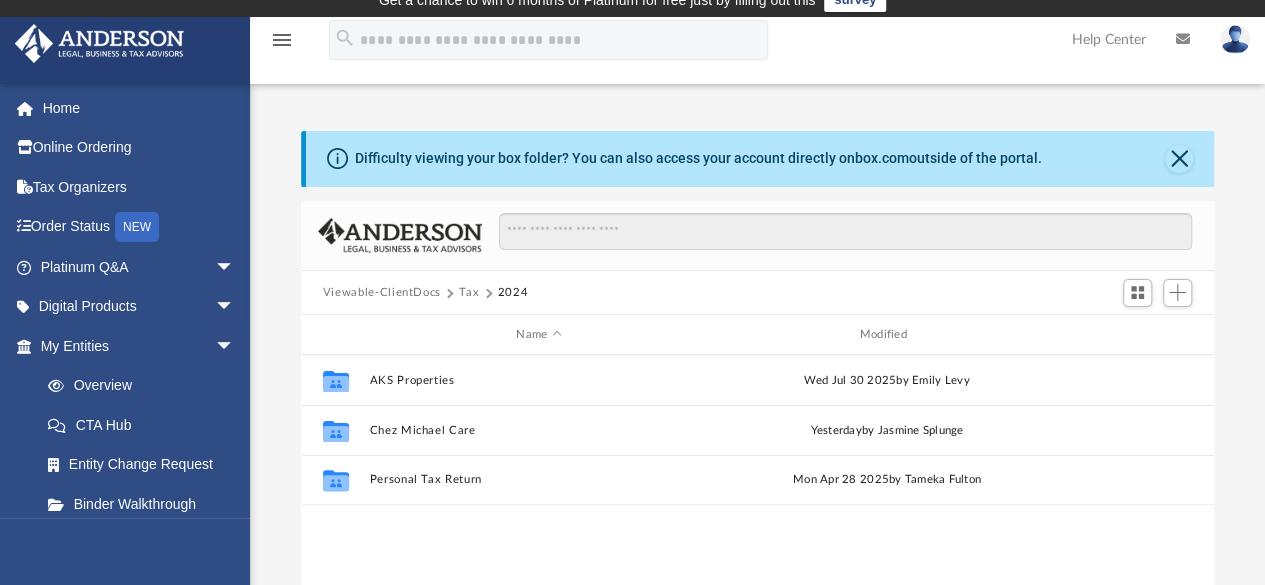 scroll, scrollTop: 16, scrollLeft: 16, axis: both 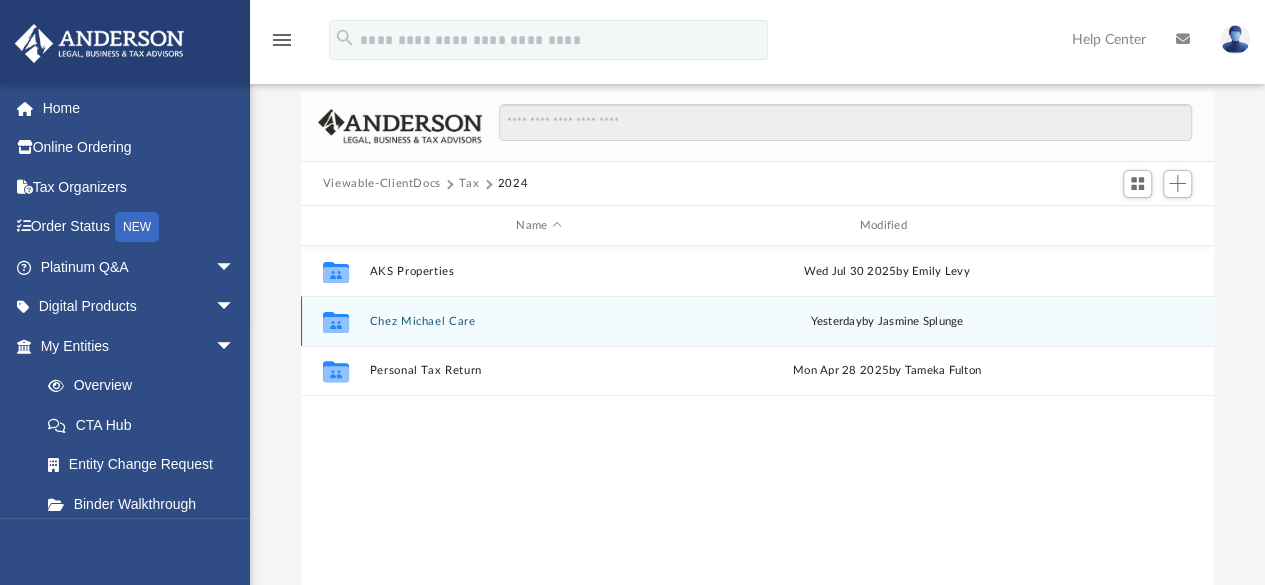 click on "Chez Michael Care" at bounding box center (538, 321) 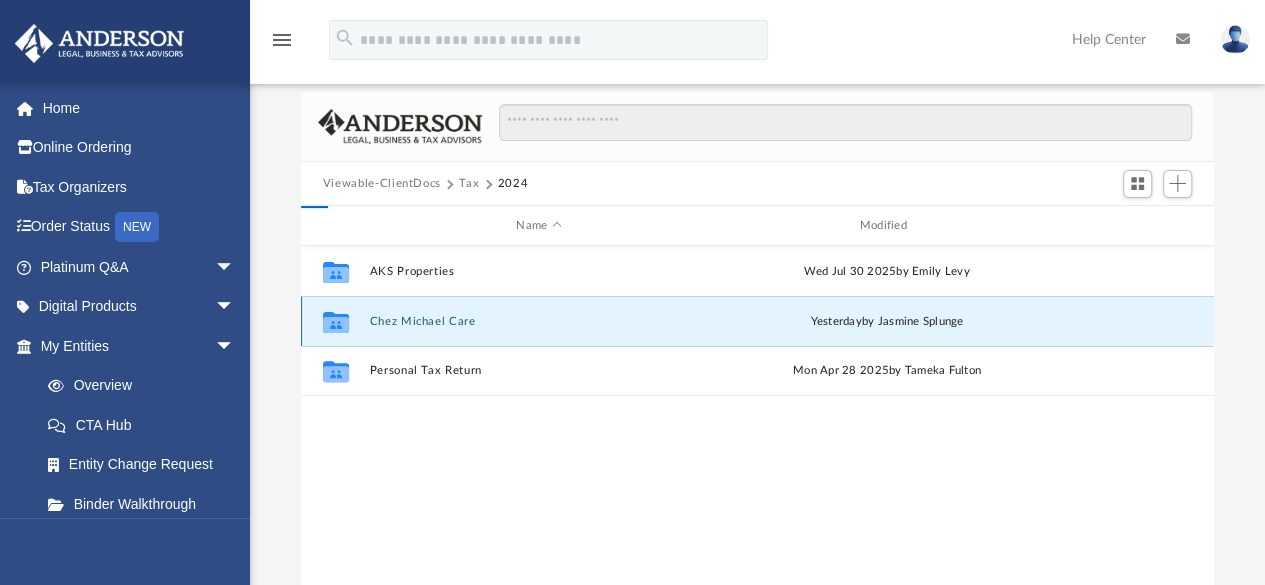 click on "Chez Michael Care" at bounding box center [538, 321] 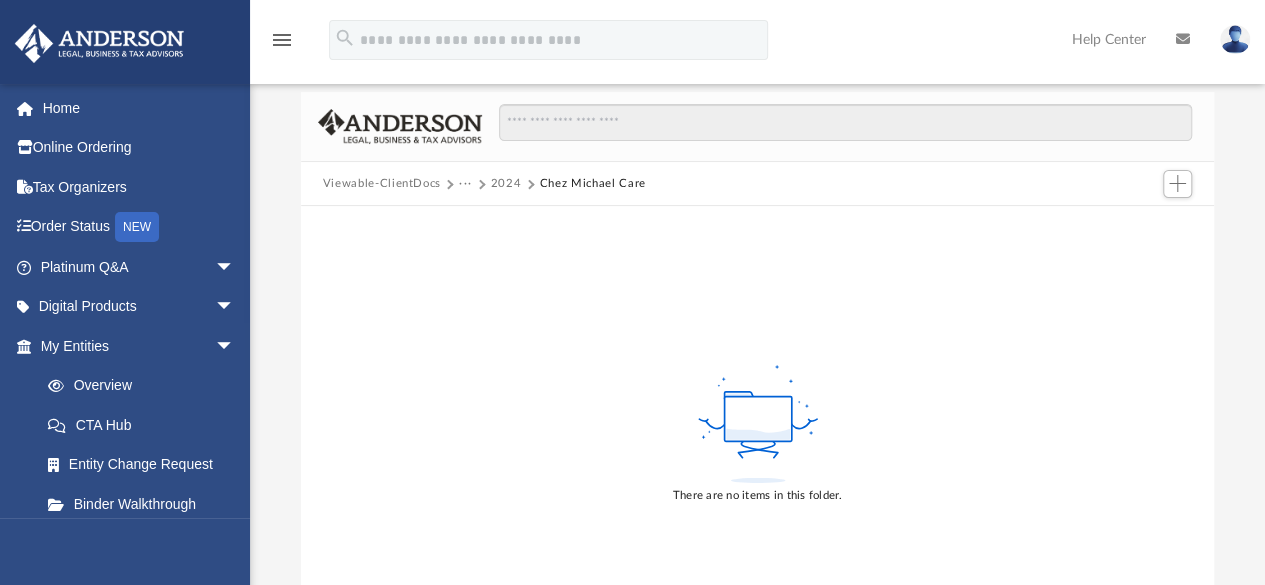 click on "Viewable-ClientDocs" at bounding box center (382, 184) 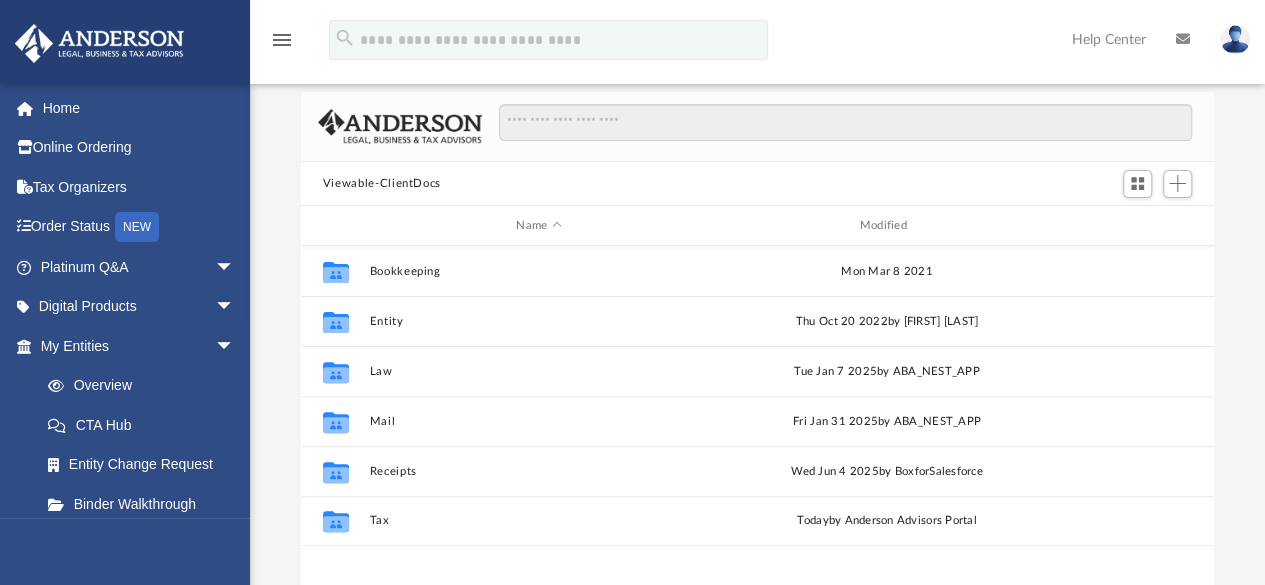 scroll, scrollTop: 16, scrollLeft: 16, axis: both 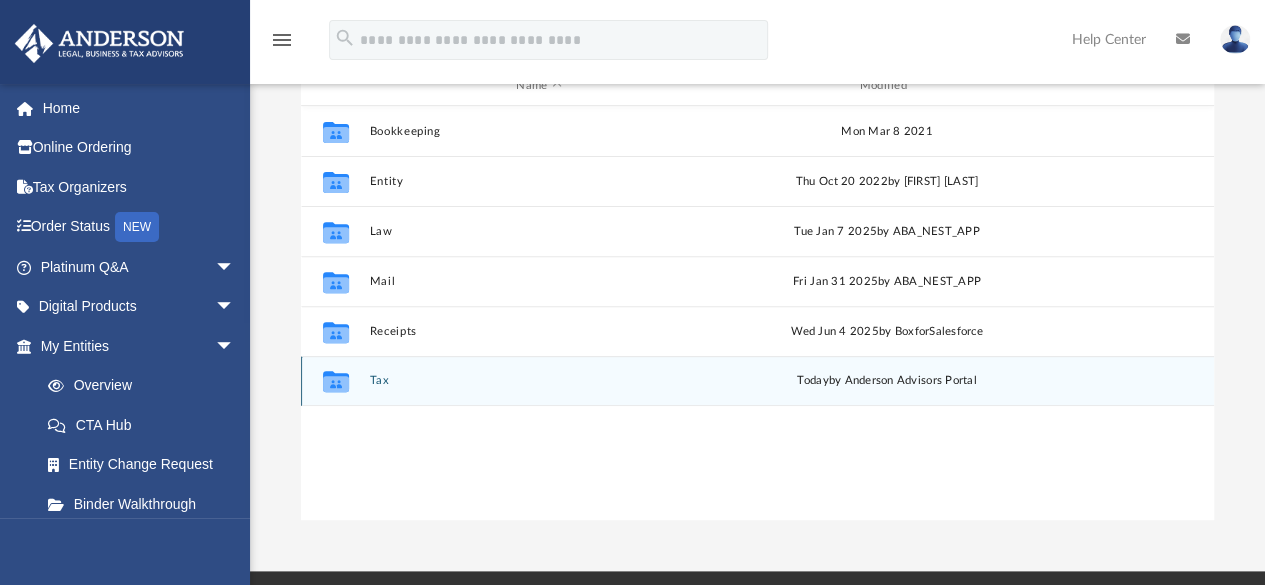 click on "today  by Anderson Advisors Portal" at bounding box center (886, 381) 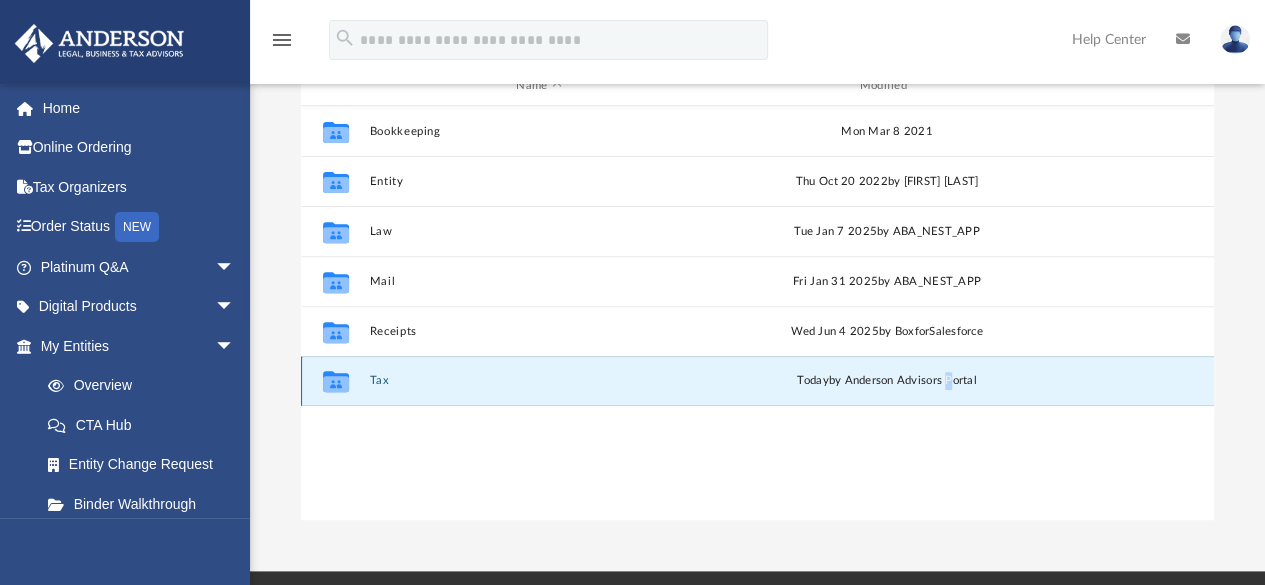 click on "today  by Anderson Advisors Portal" at bounding box center [886, 381] 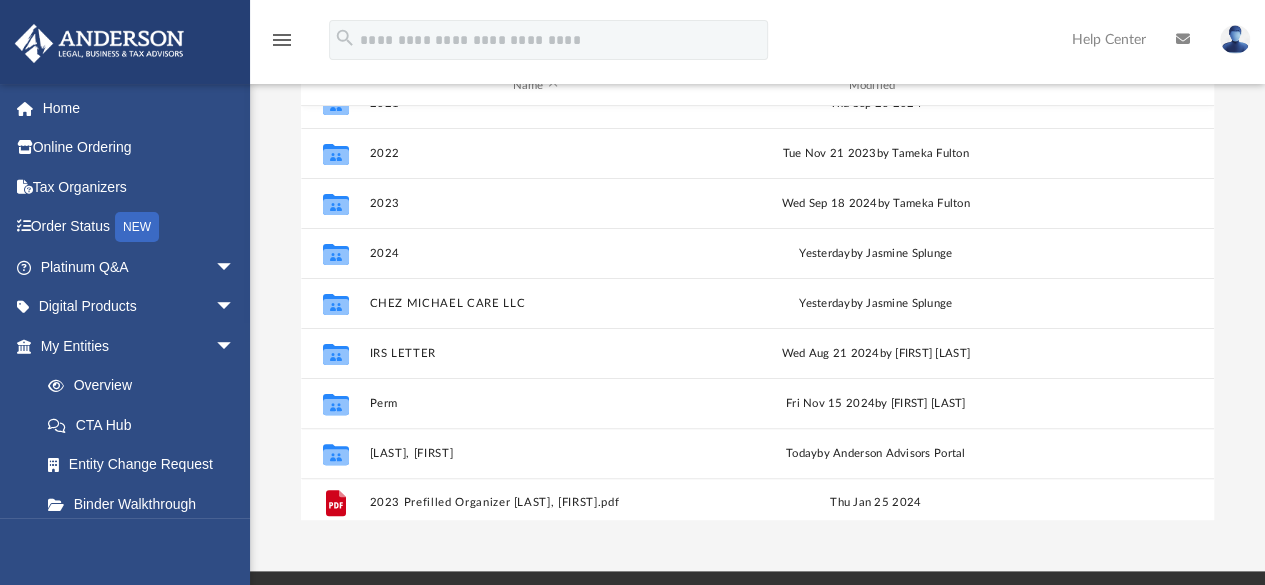 scroll, scrollTop: 184, scrollLeft: 0, axis: vertical 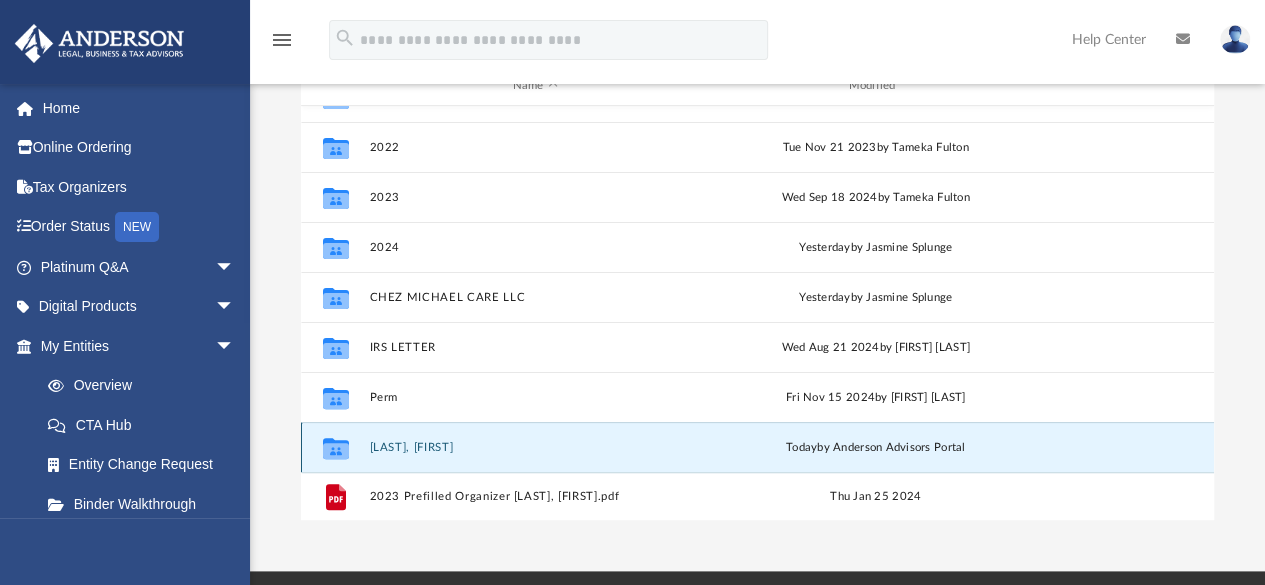 click on "Simpeh, [FIRST] [LAST] & [FIRST] [LAST]" at bounding box center (535, 447) 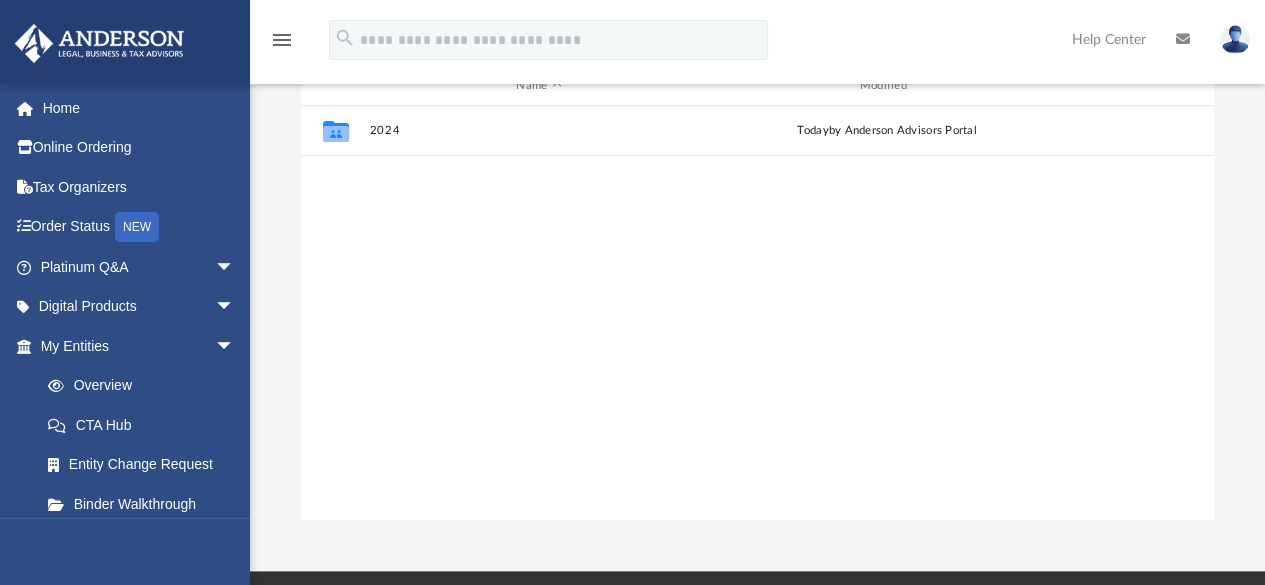 scroll, scrollTop: 0, scrollLeft: 0, axis: both 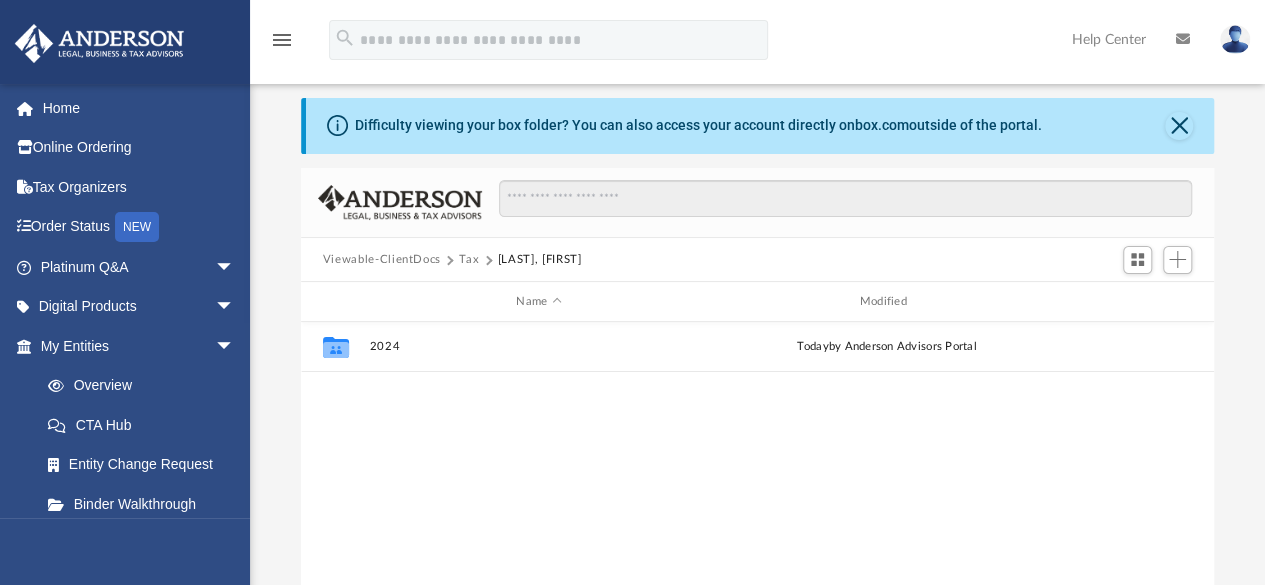 click on "Tax" at bounding box center [469, 260] 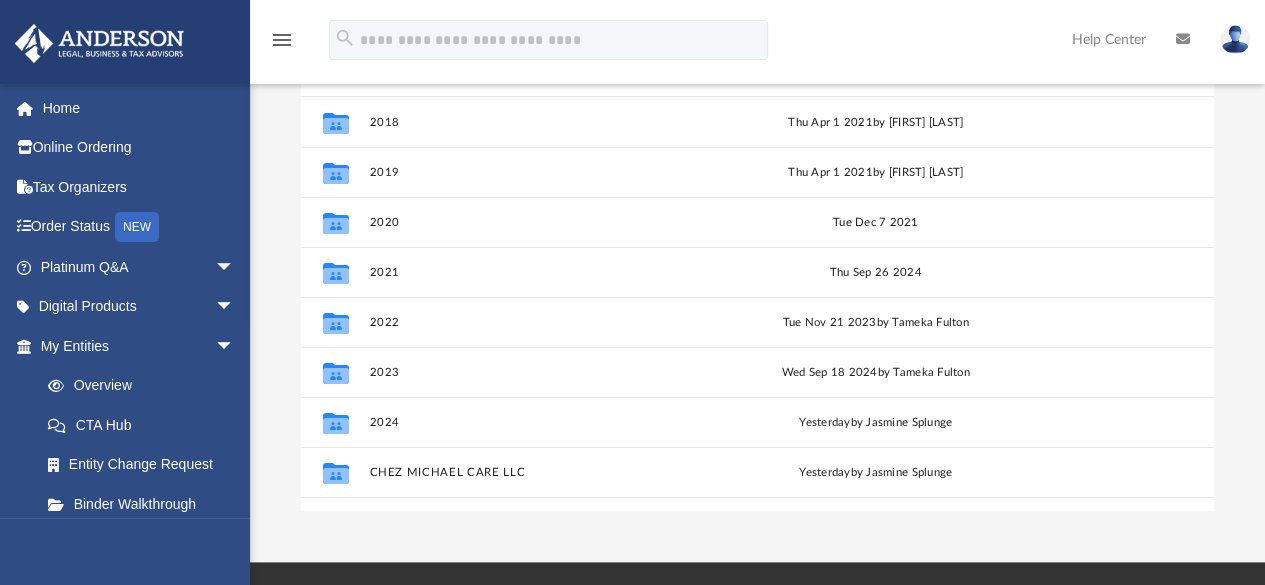 scroll, scrollTop: 278, scrollLeft: 0, axis: vertical 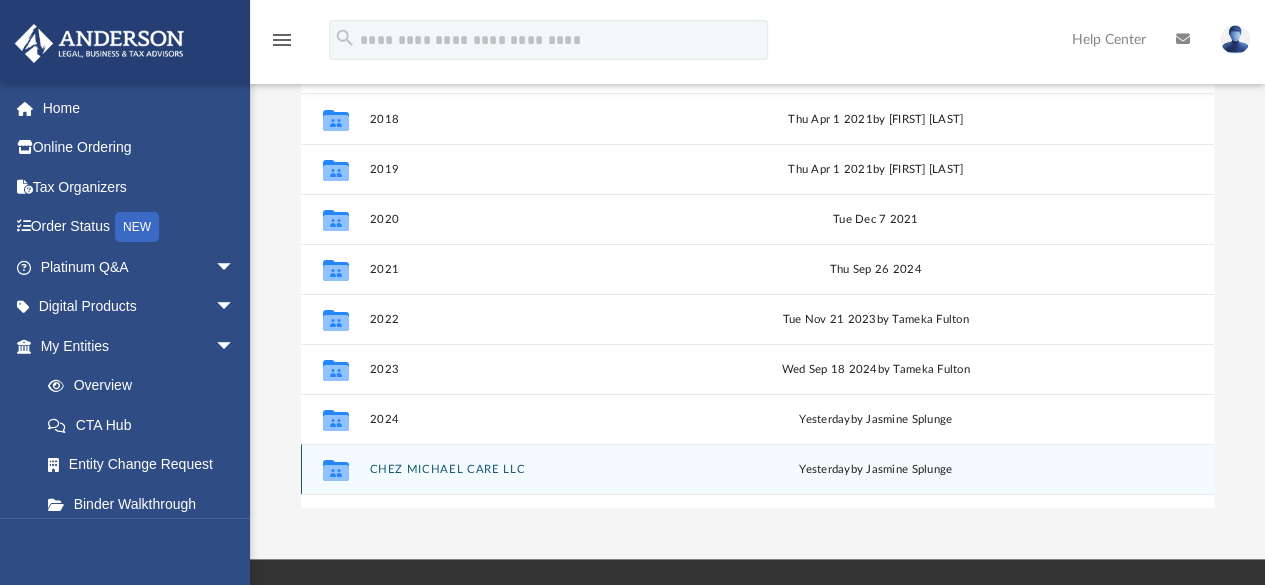click on "CHEZ MICHAEL CARE LLC" at bounding box center (535, 469) 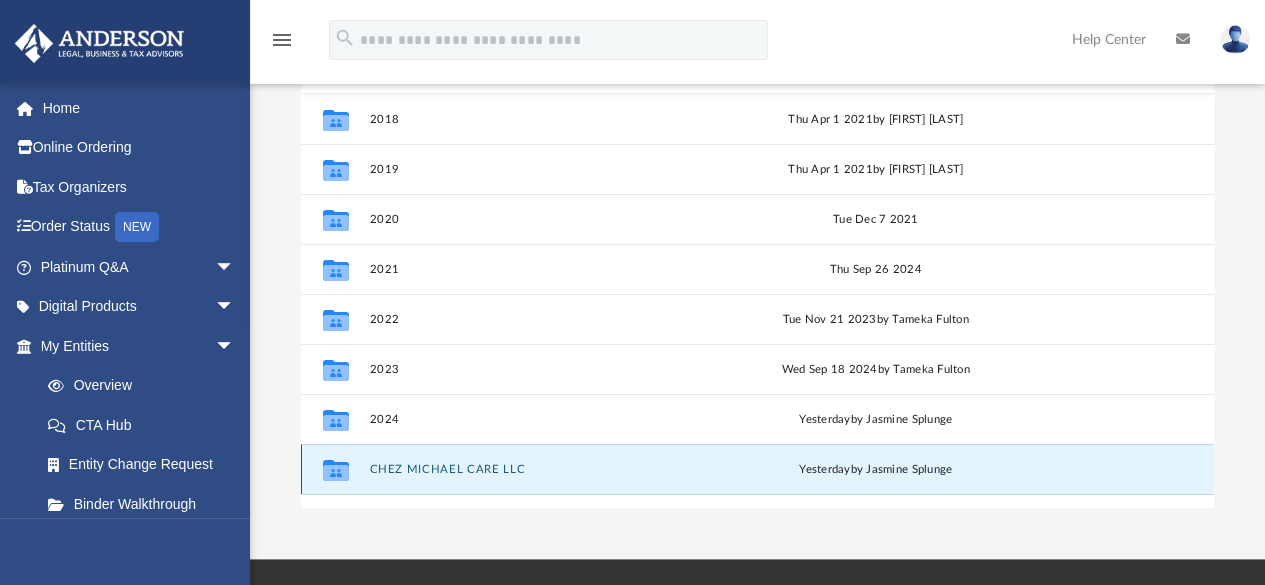 click on "CHEZ MICHAEL CARE LLC" at bounding box center [535, 469] 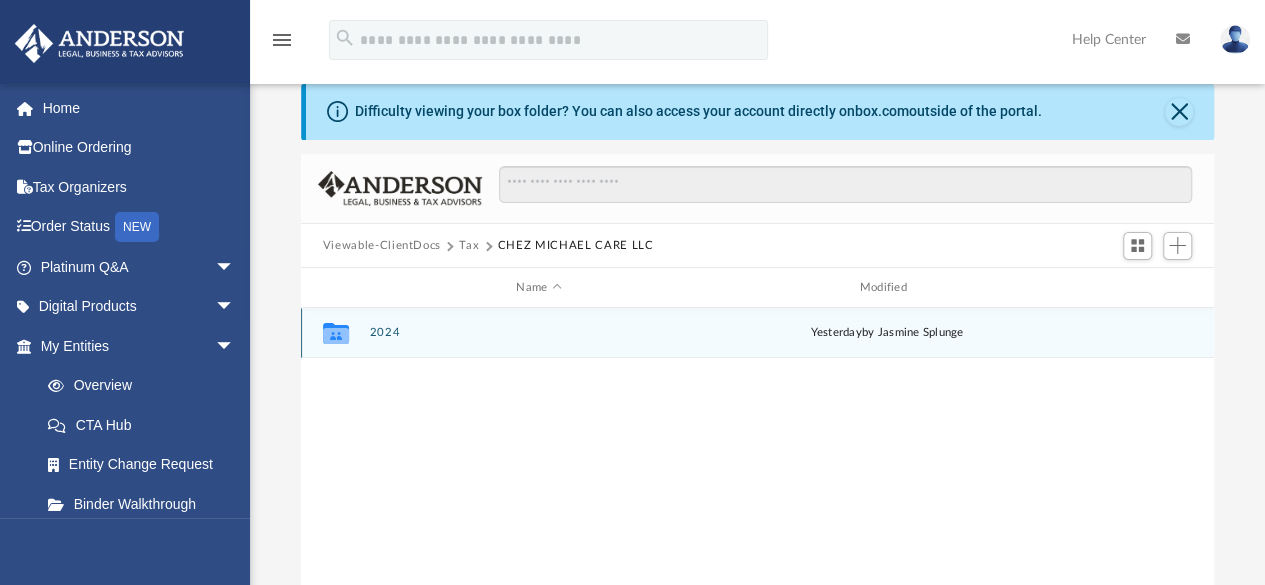 scroll, scrollTop: 46, scrollLeft: 0, axis: vertical 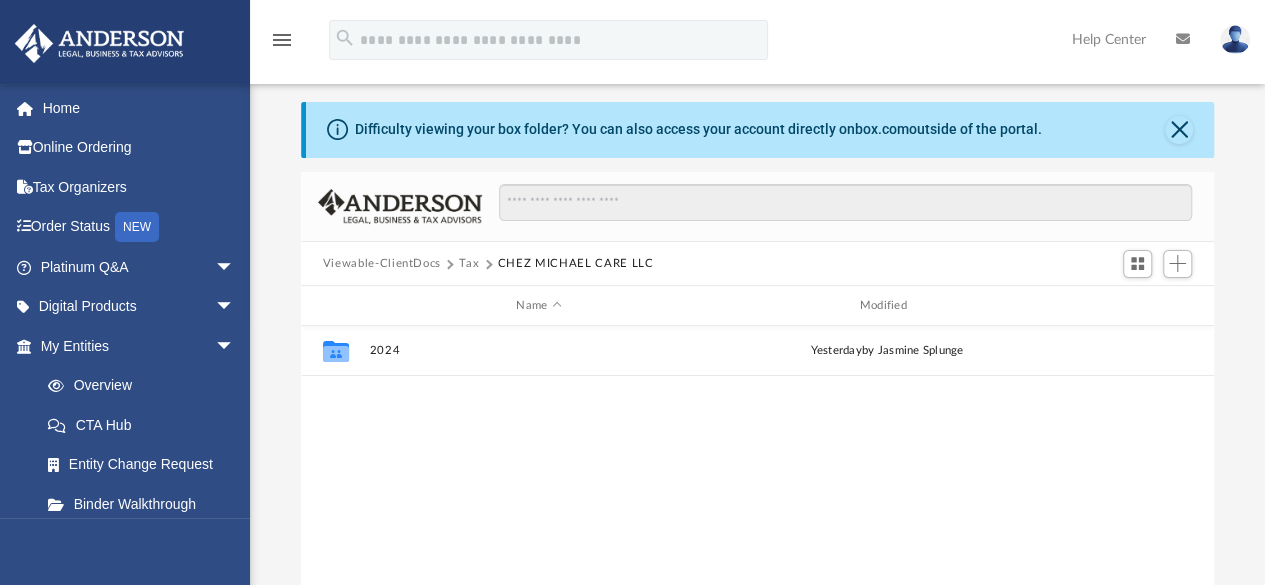 click on "Tax" at bounding box center [469, 264] 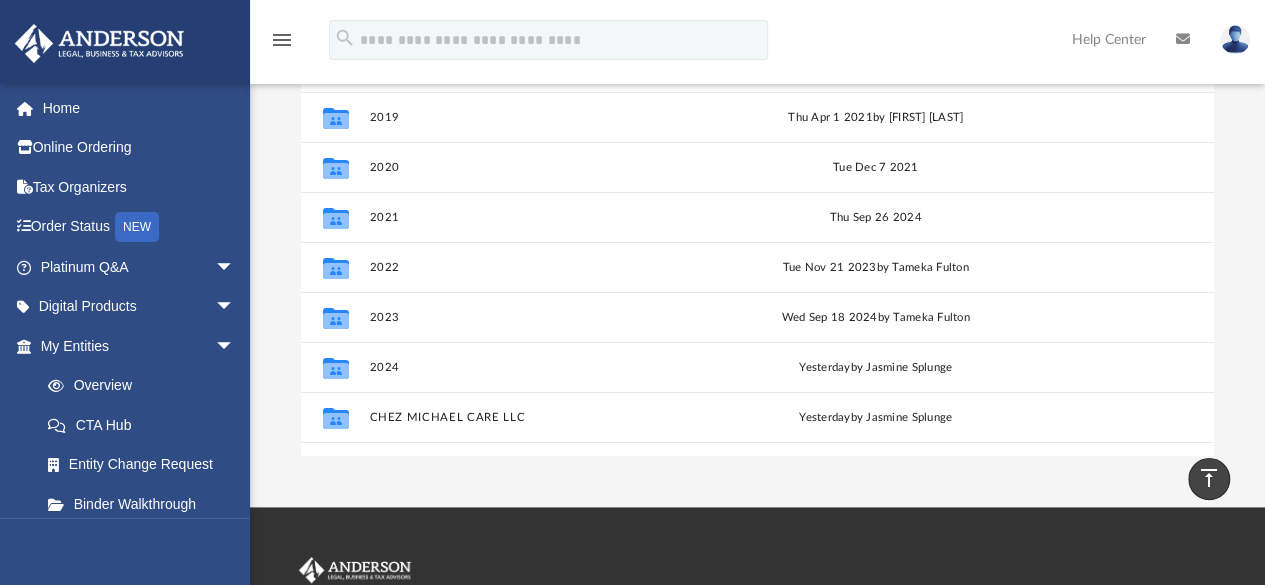 scroll, scrollTop: 336, scrollLeft: 0, axis: vertical 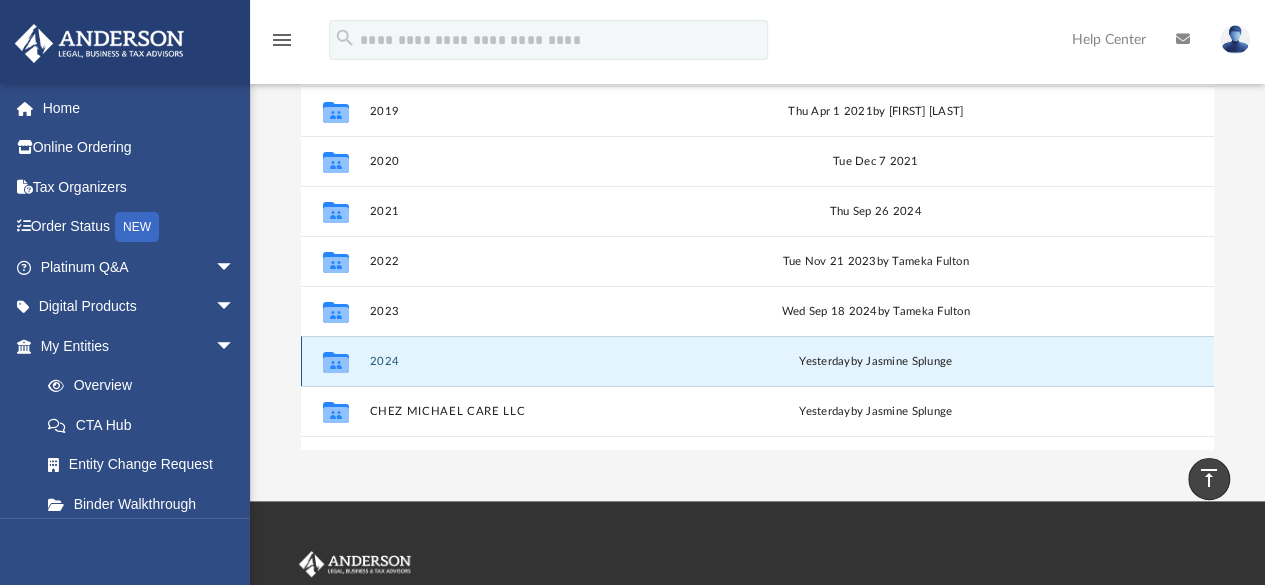click on "2024" at bounding box center [535, 361] 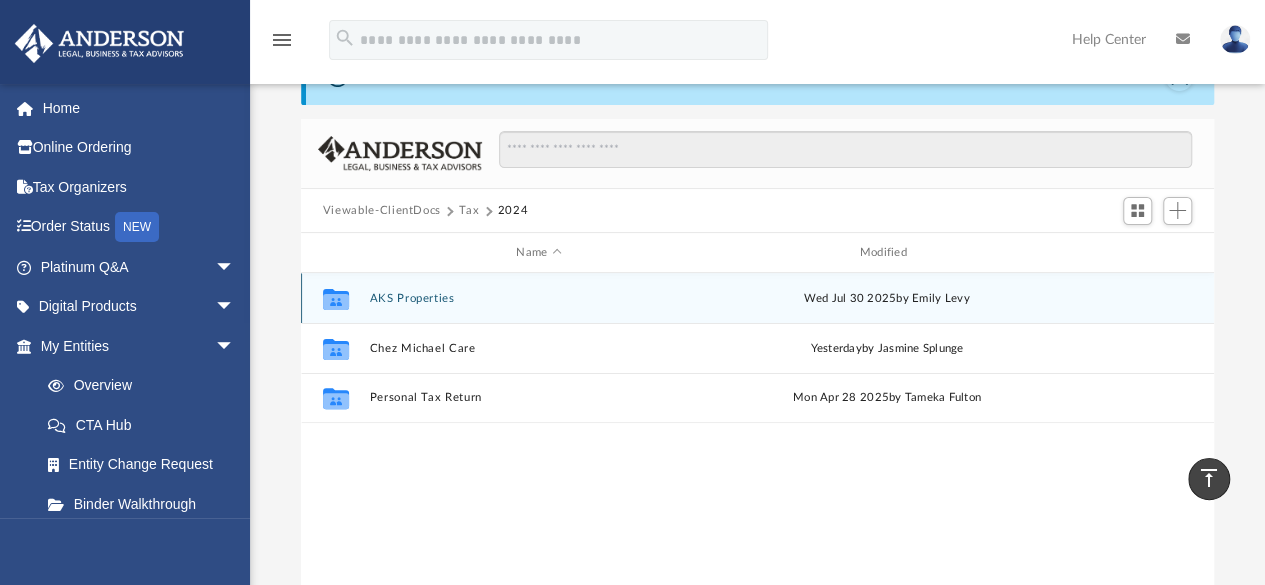 scroll, scrollTop: 96, scrollLeft: 0, axis: vertical 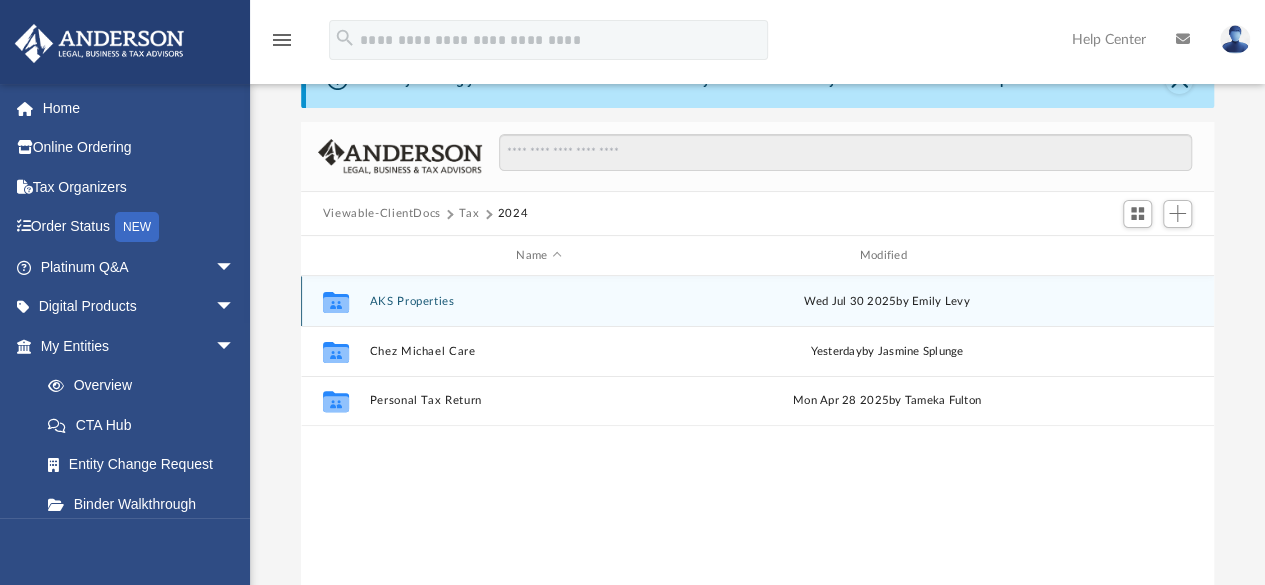 click on "AKS Properties" at bounding box center [538, 301] 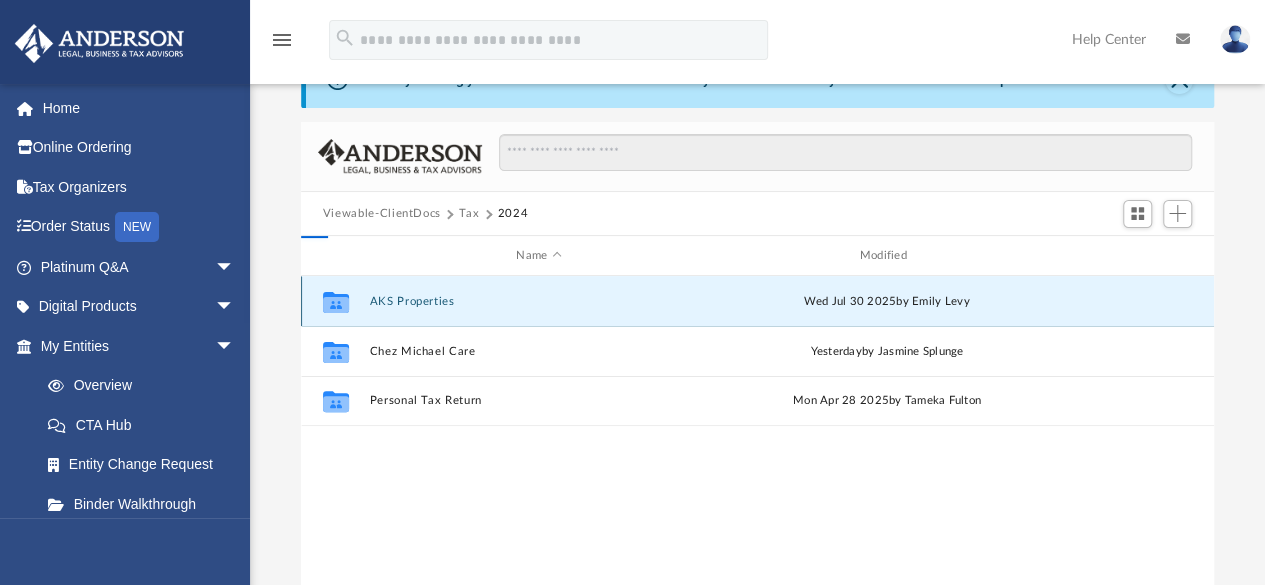 click on "AKS Properties" at bounding box center [538, 301] 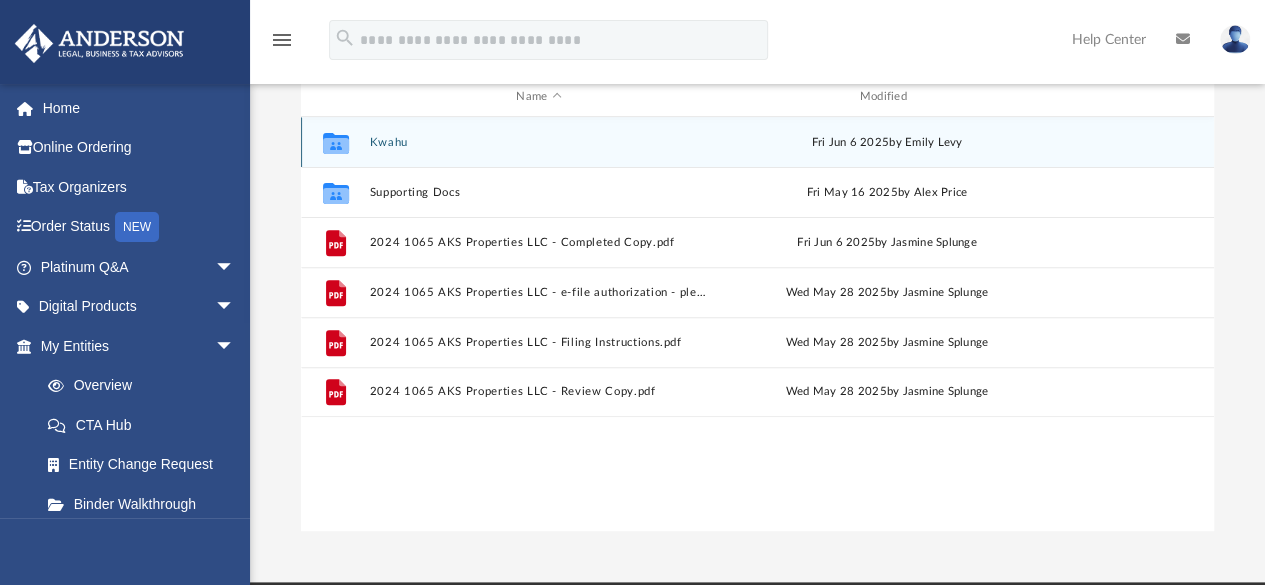 scroll, scrollTop: 277, scrollLeft: 0, axis: vertical 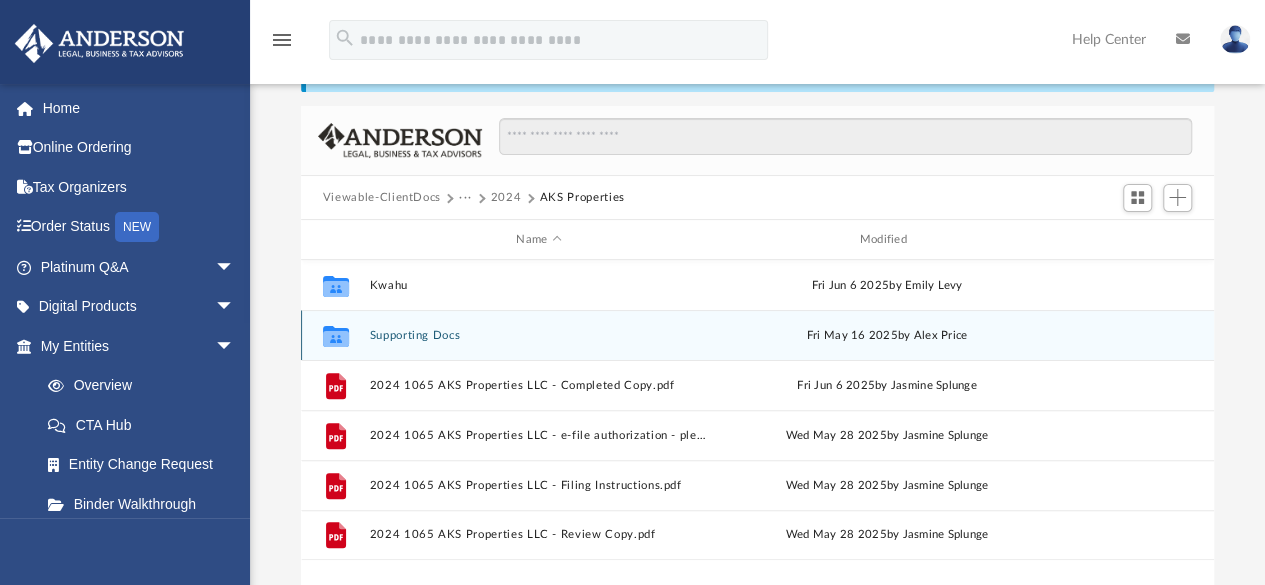 click on "Supporting Docs" at bounding box center (538, 335) 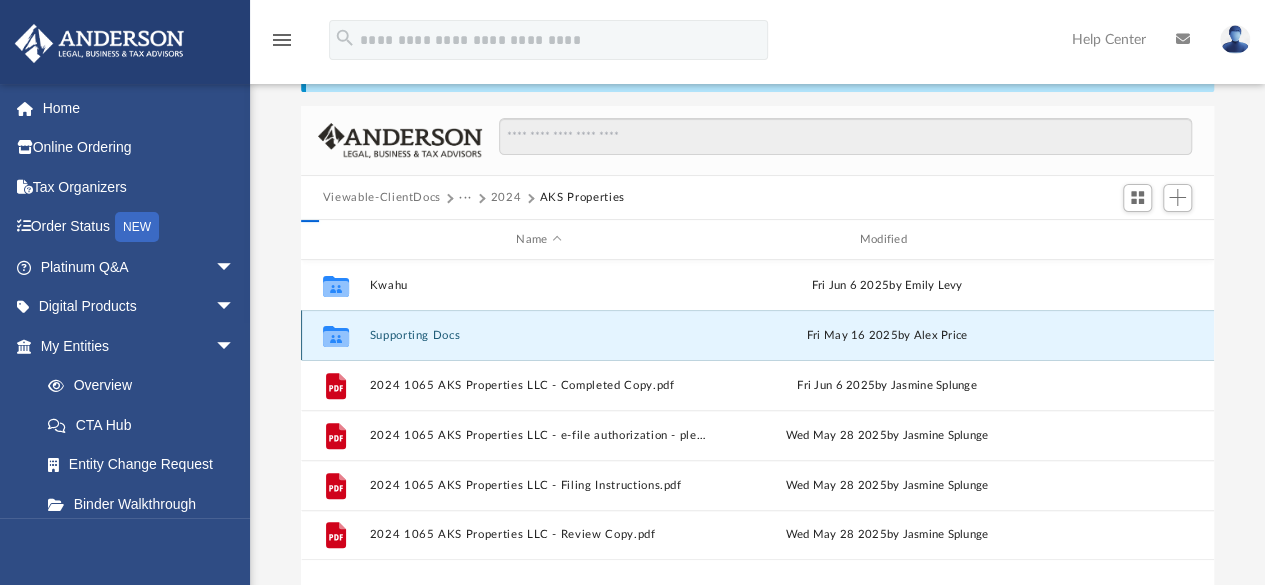 click on "Supporting Docs" at bounding box center (538, 335) 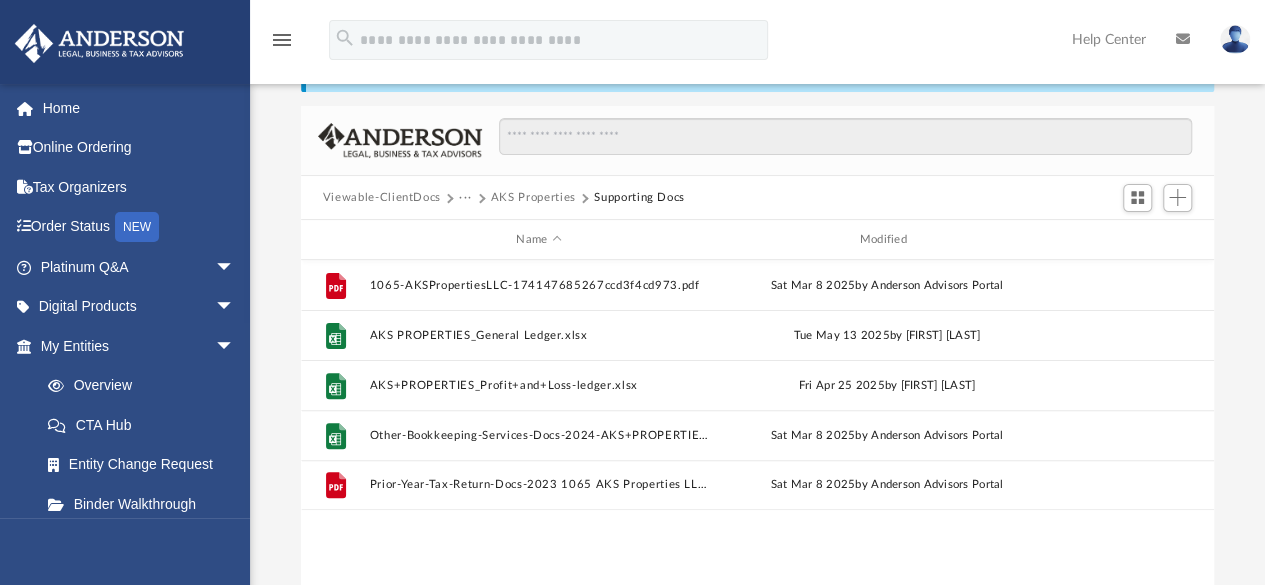 click on "AKS Properties" at bounding box center (533, 198) 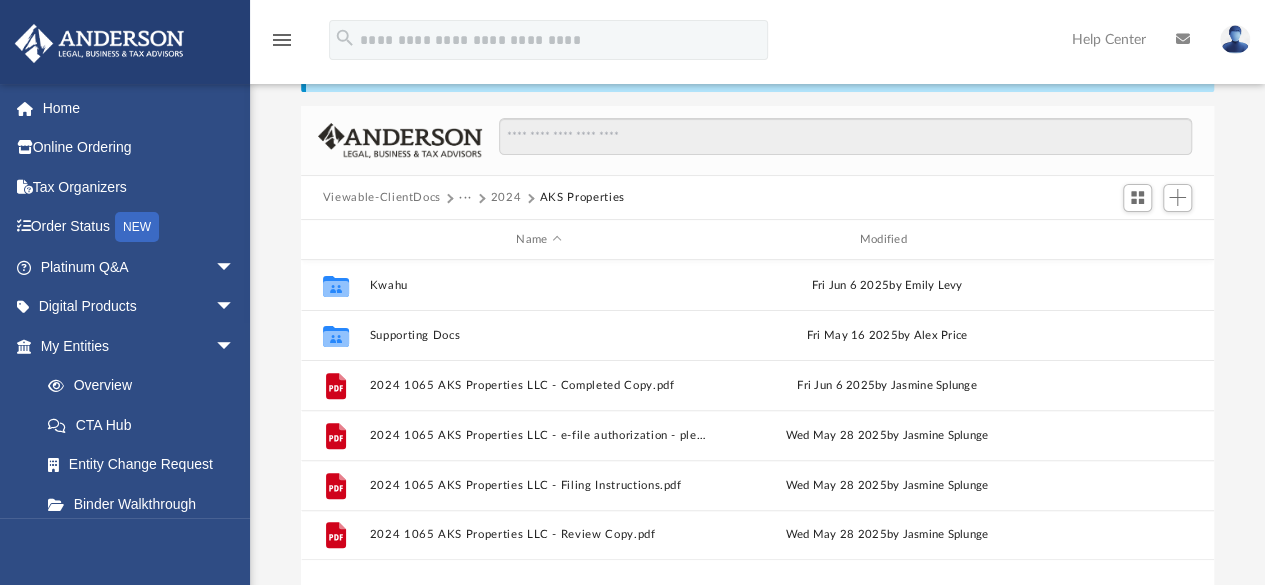 click on "2024" at bounding box center [506, 198] 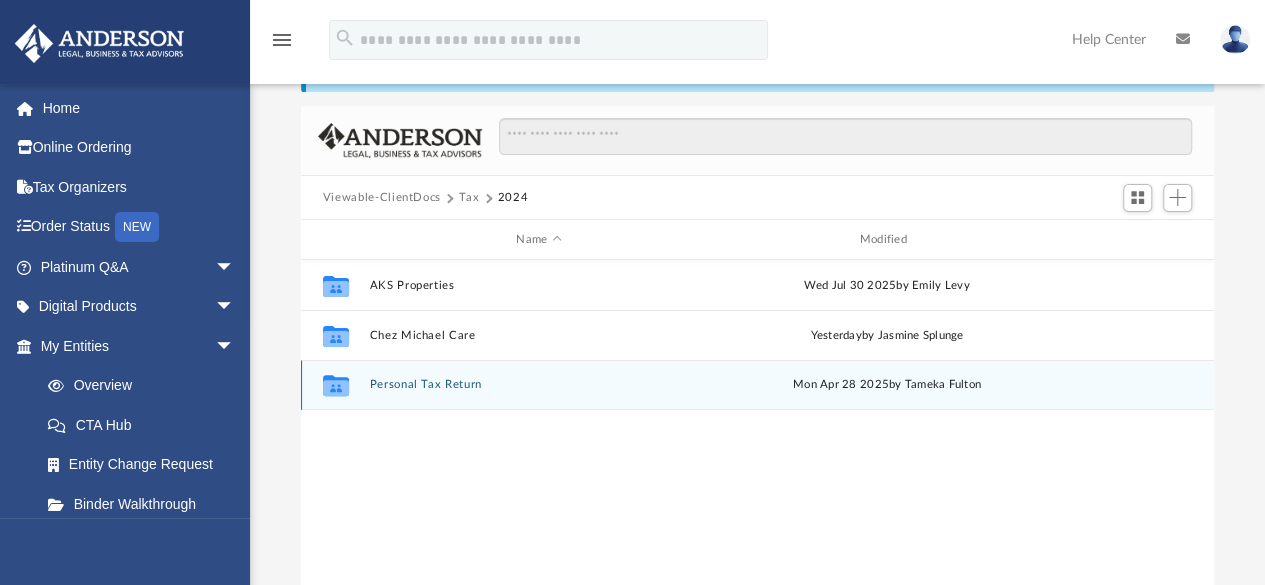 click on "Collaborated Folder Personal Tax Return Mon Apr 28 2025  by Tameka Fulton" at bounding box center (757, 385) 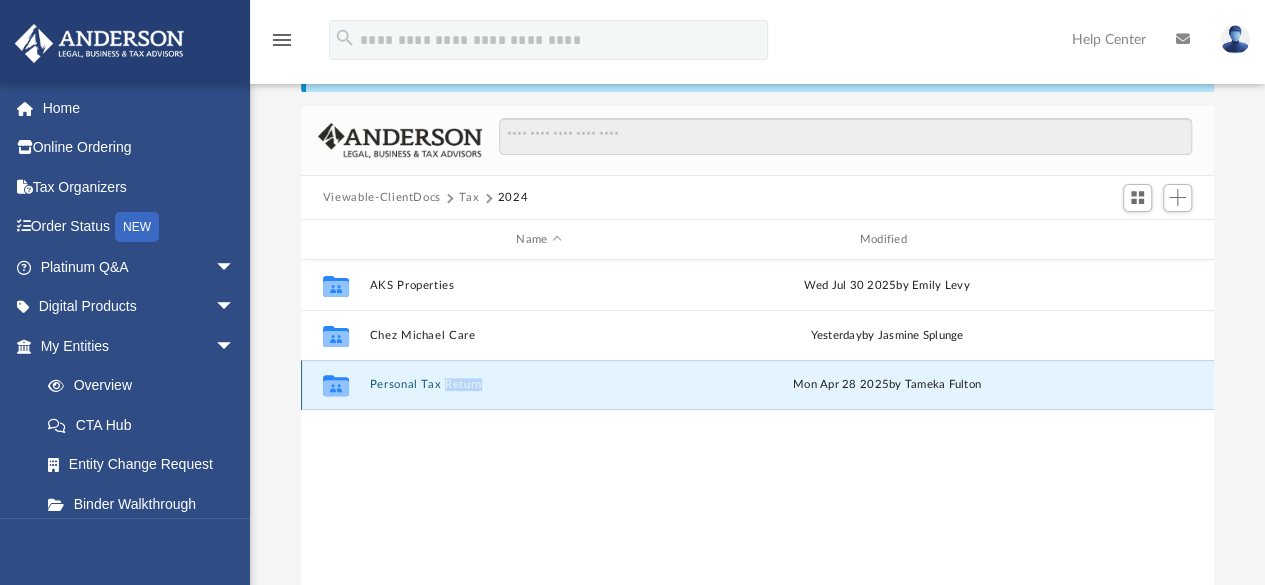 click on "Collaborated Folder Personal Tax Return Mon Apr 28 2025  by Tameka Fulton" at bounding box center [757, 385] 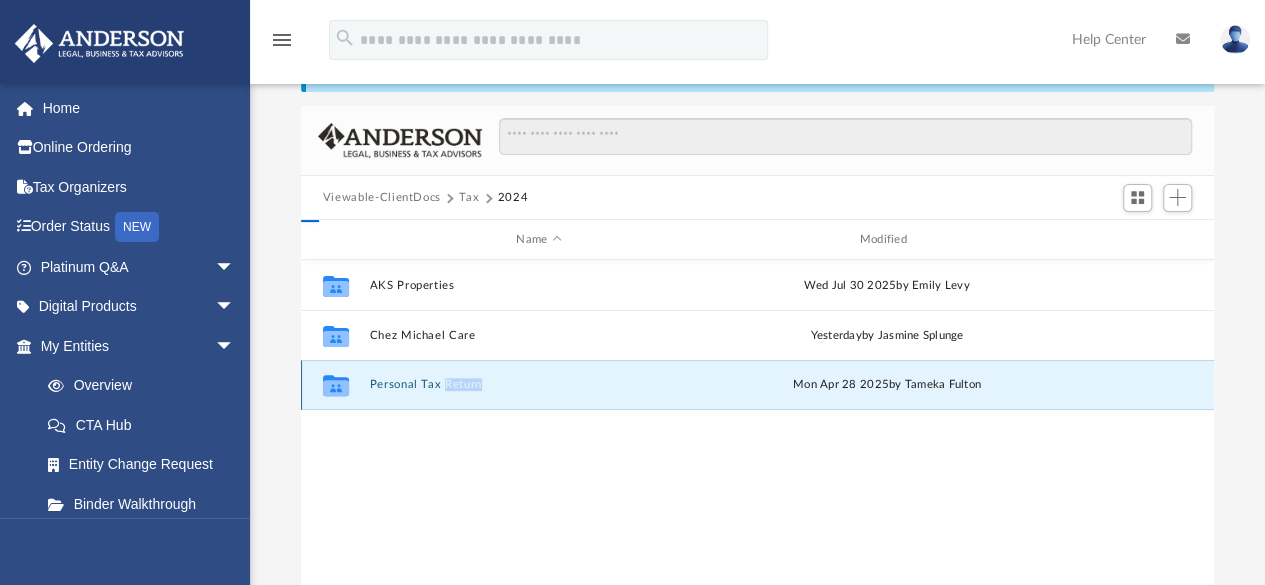 click on "Personal Tax Return" at bounding box center [538, 385] 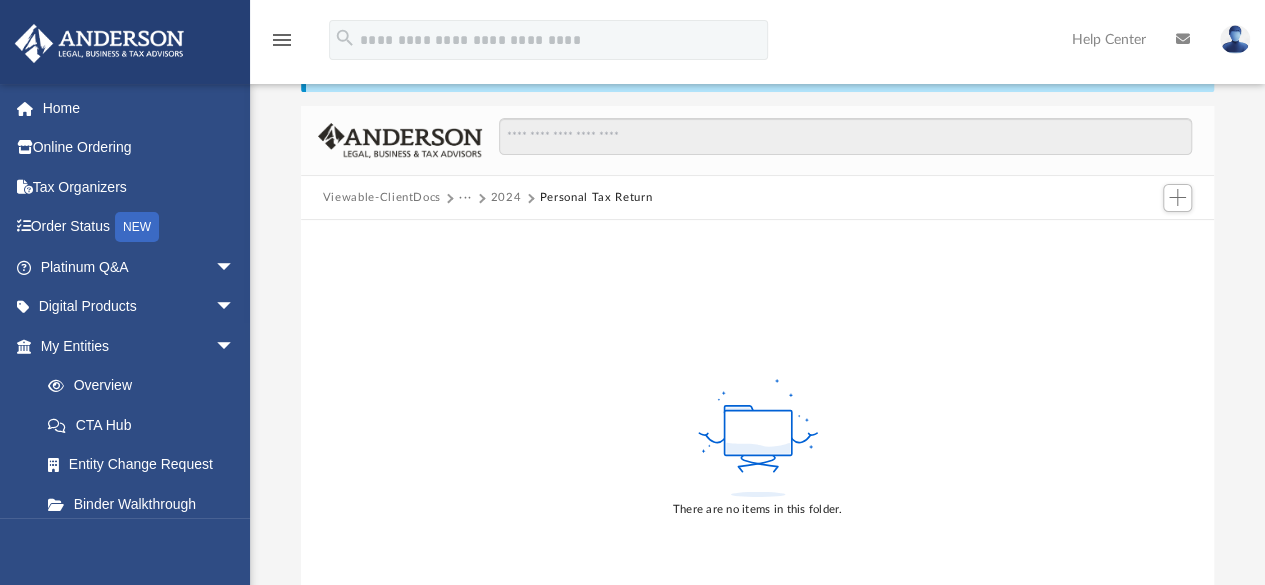 click on "Viewable-ClientDocs" at bounding box center (382, 198) 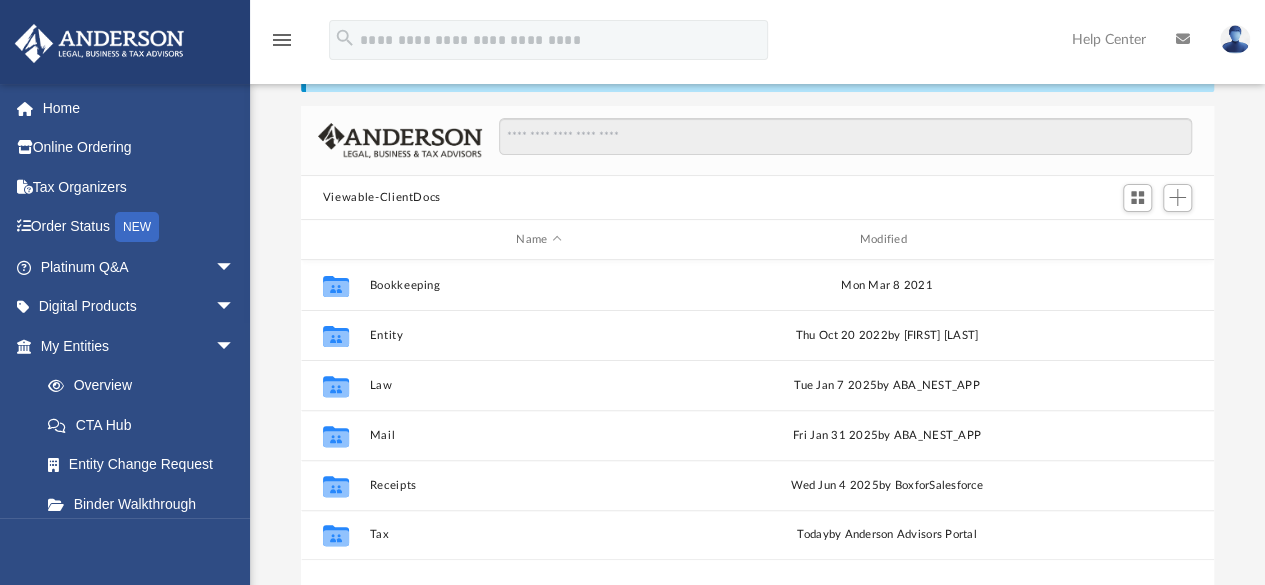 scroll, scrollTop: 16, scrollLeft: 16, axis: both 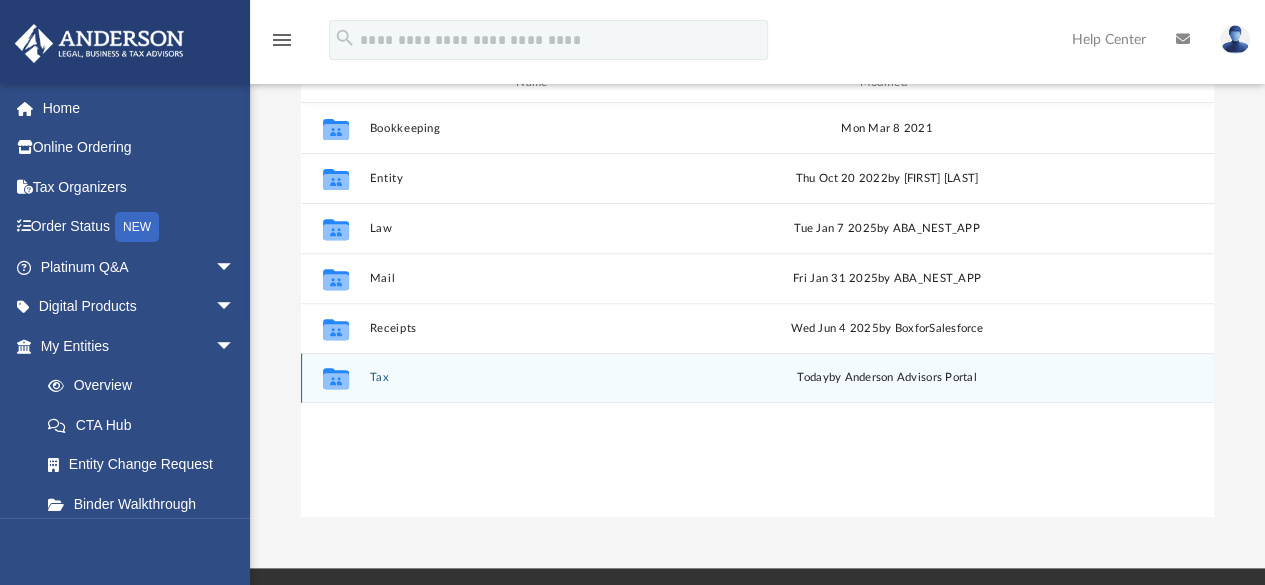 click on "Collaborated Folder Tax today  by Anderson Advisors Portal" at bounding box center [757, 378] 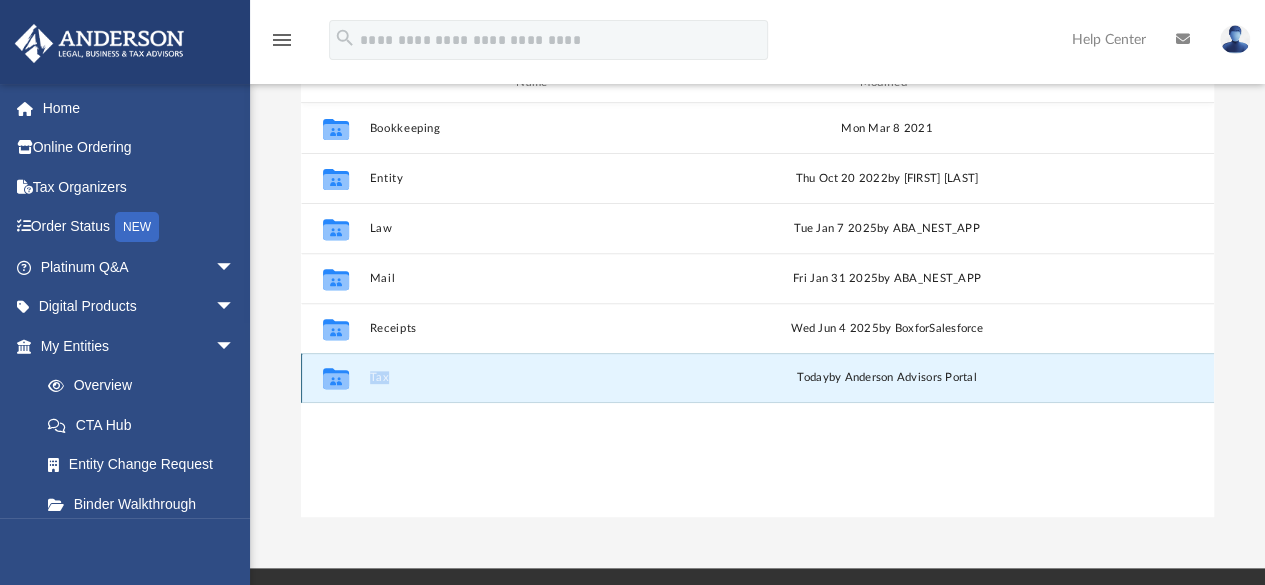 click on "Collaborated Folder Tax today  by Anderson Advisors Portal" at bounding box center (757, 378) 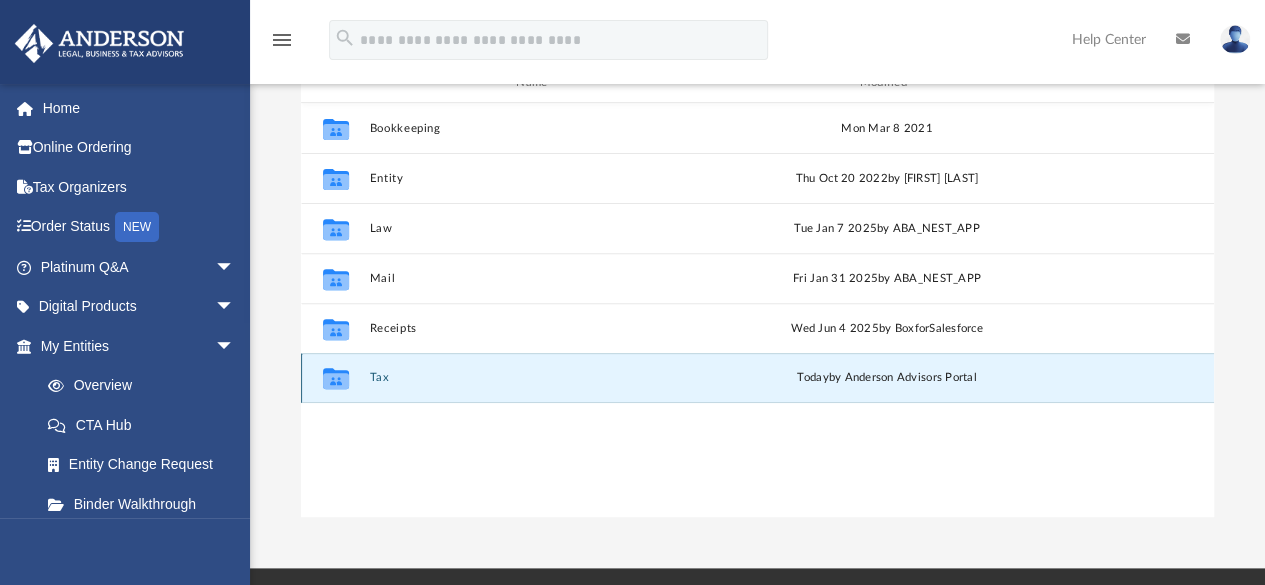 click 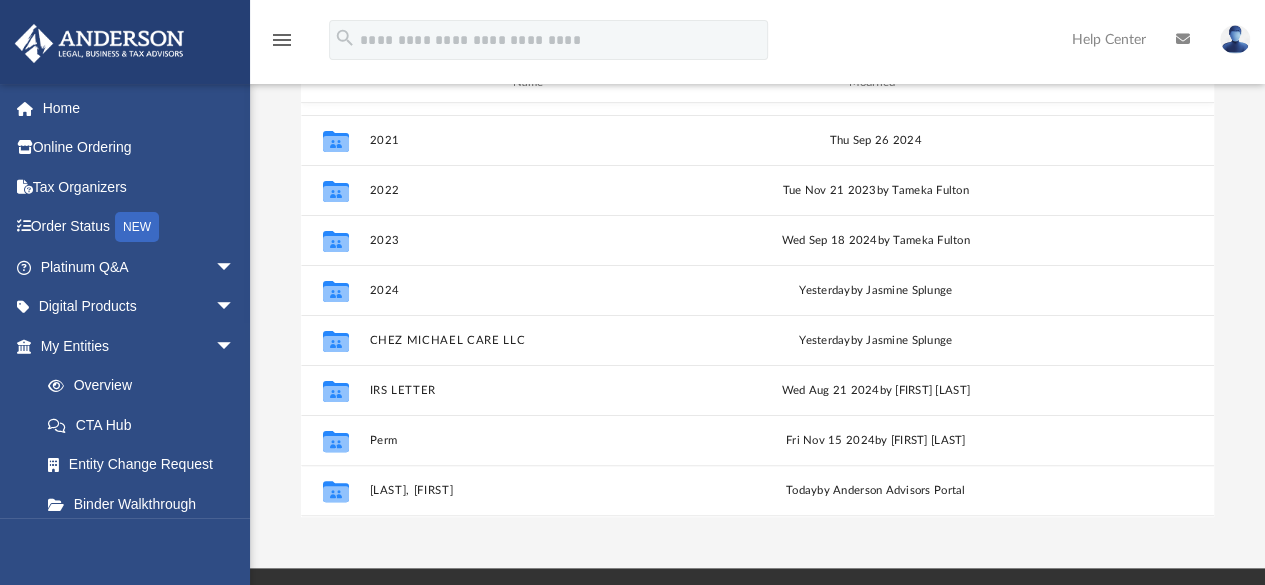 scroll, scrollTop: 184, scrollLeft: 0, axis: vertical 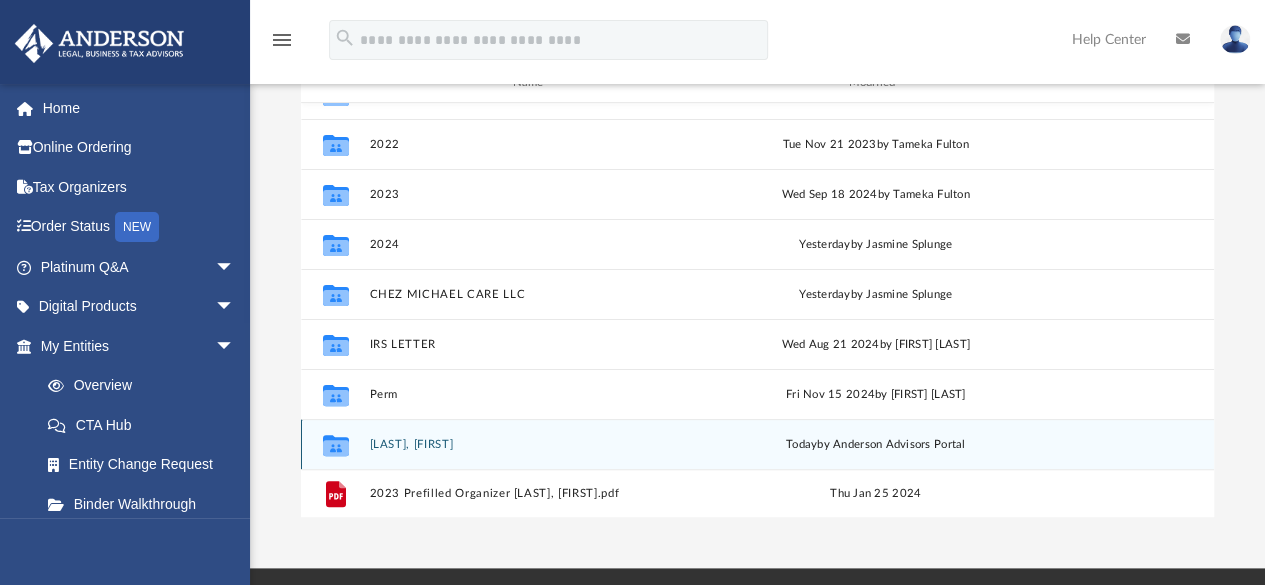 click on "Simpeh, [FIRST] [LAST] & [FIRST] [LAST]" at bounding box center (535, 444) 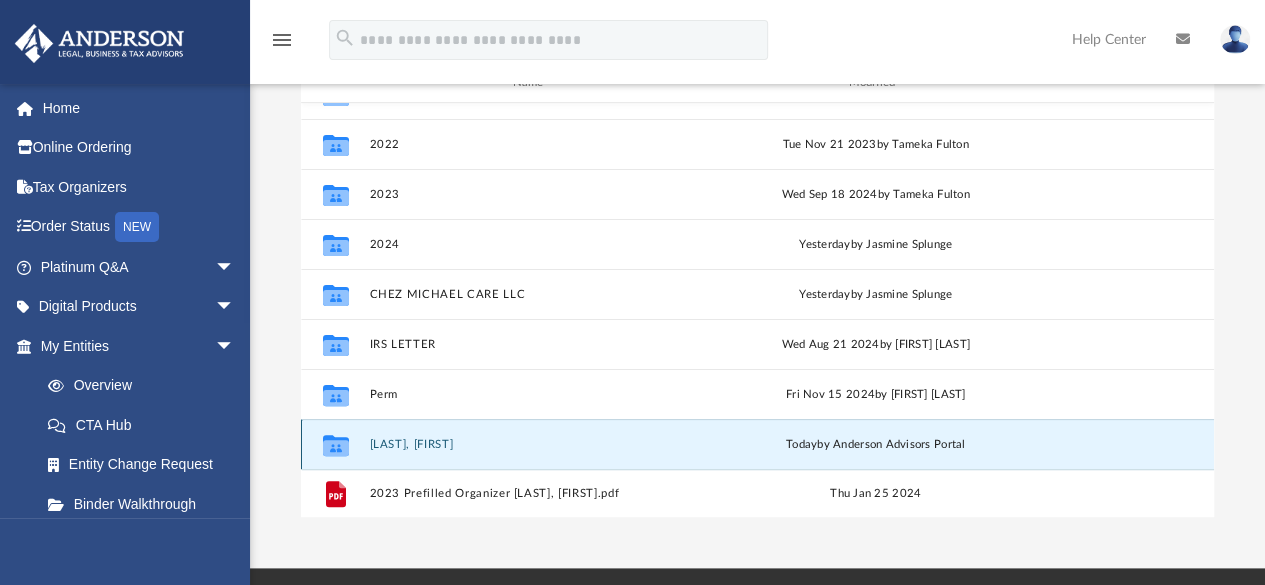 click on "Simpeh, [FIRST] [LAST] & [FIRST] [LAST]" at bounding box center [535, 444] 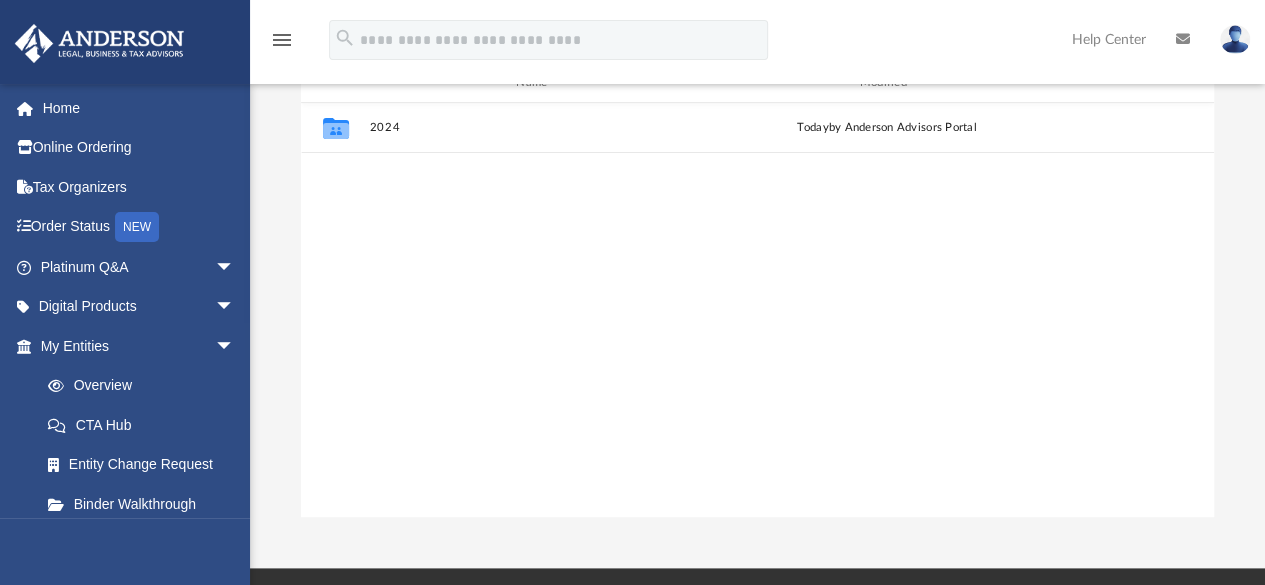 scroll, scrollTop: 0, scrollLeft: 0, axis: both 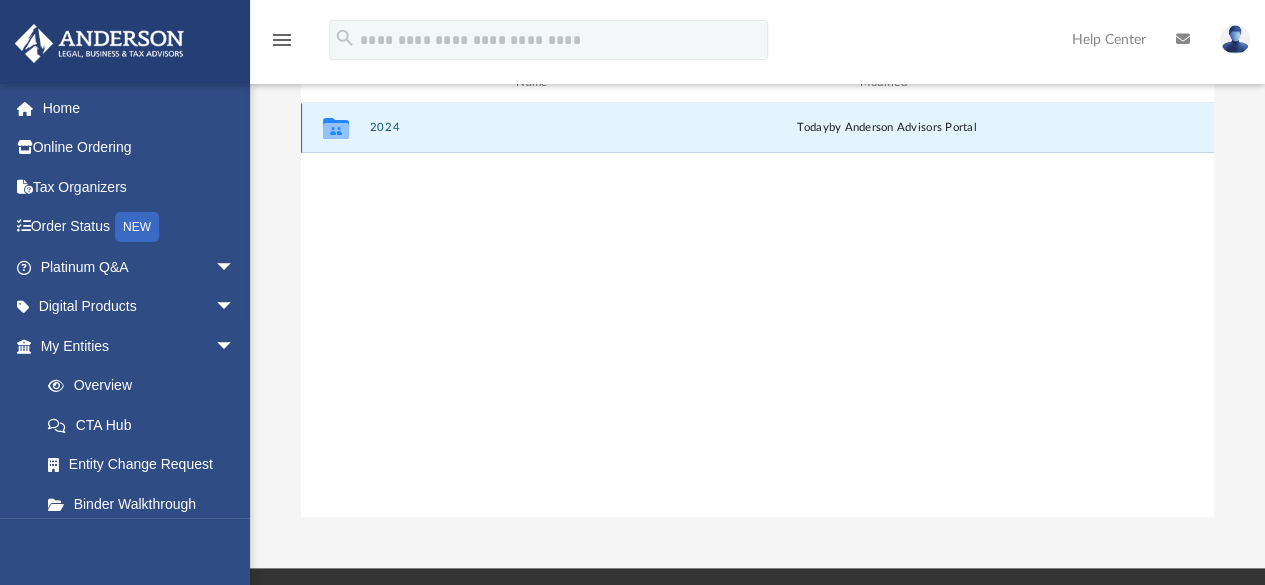 click on "2024" at bounding box center [538, 128] 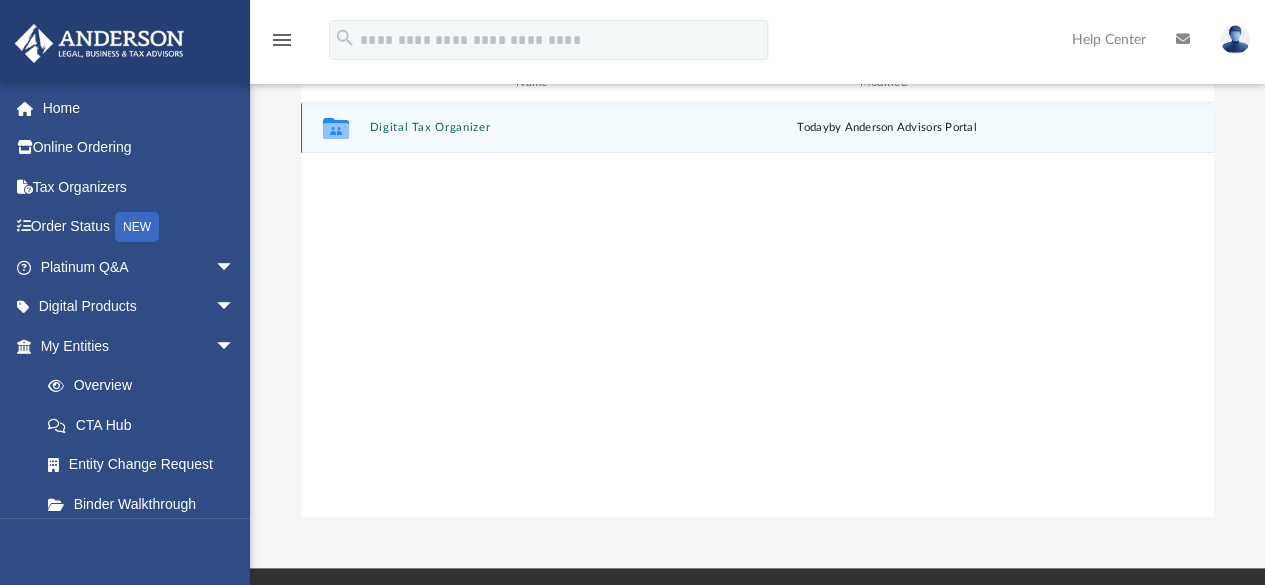 click on "Digital Tax Organizer" at bounding box center (538, 128) 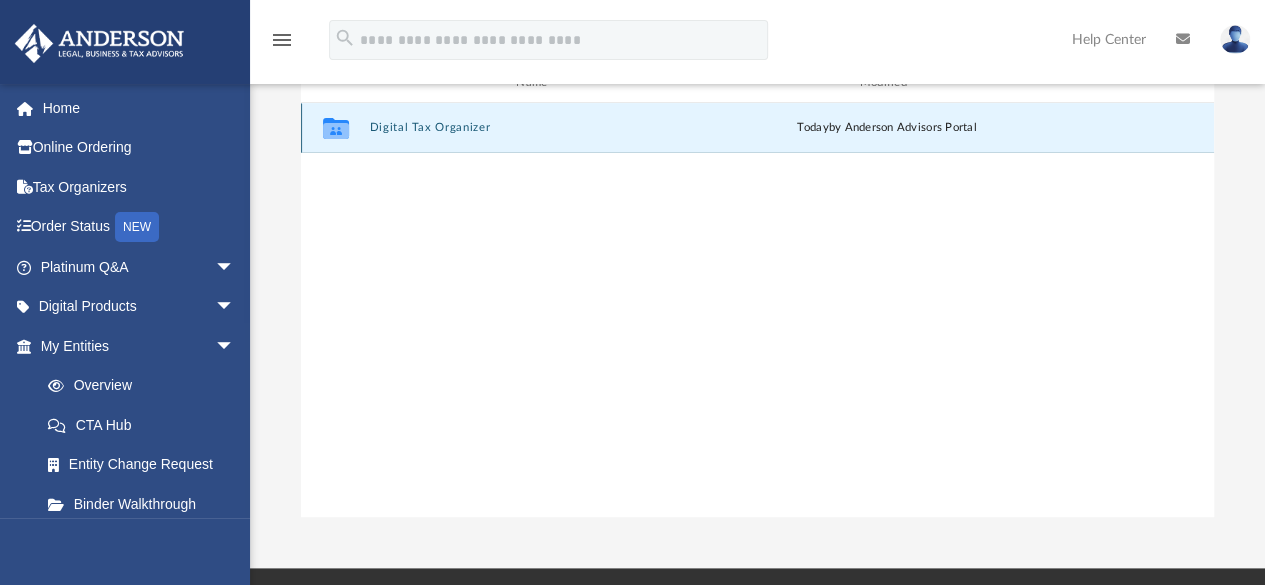click on "Digital Tax Organizer" at bounding box center [538, 128] 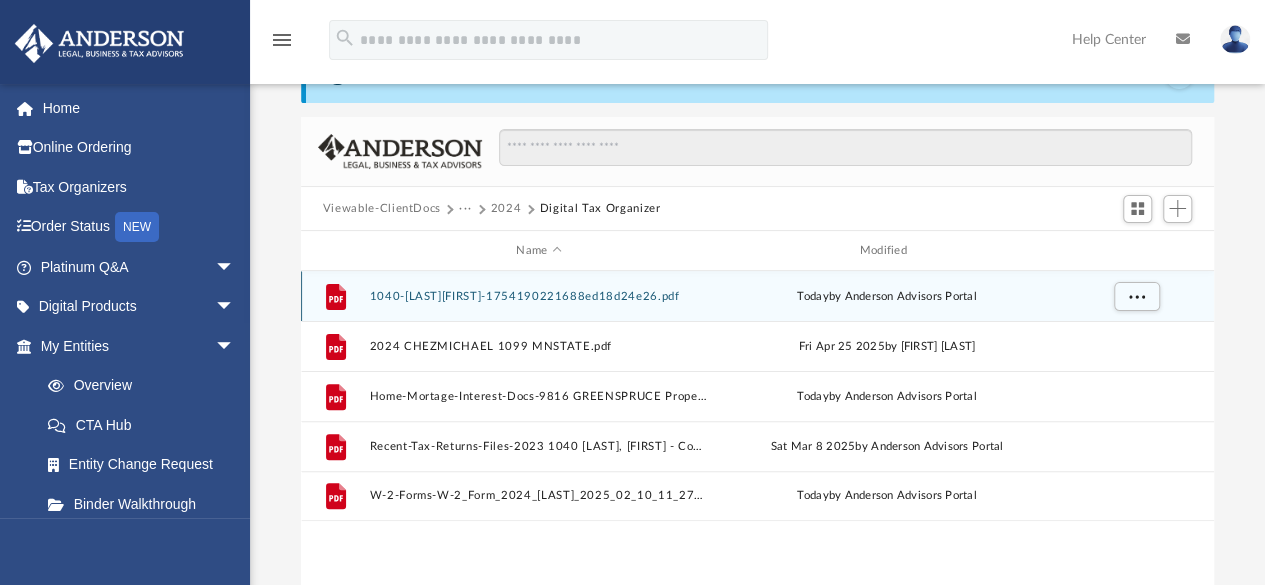 scroll, scrollTop: 100, scrollLeft: 0, axis: vertical 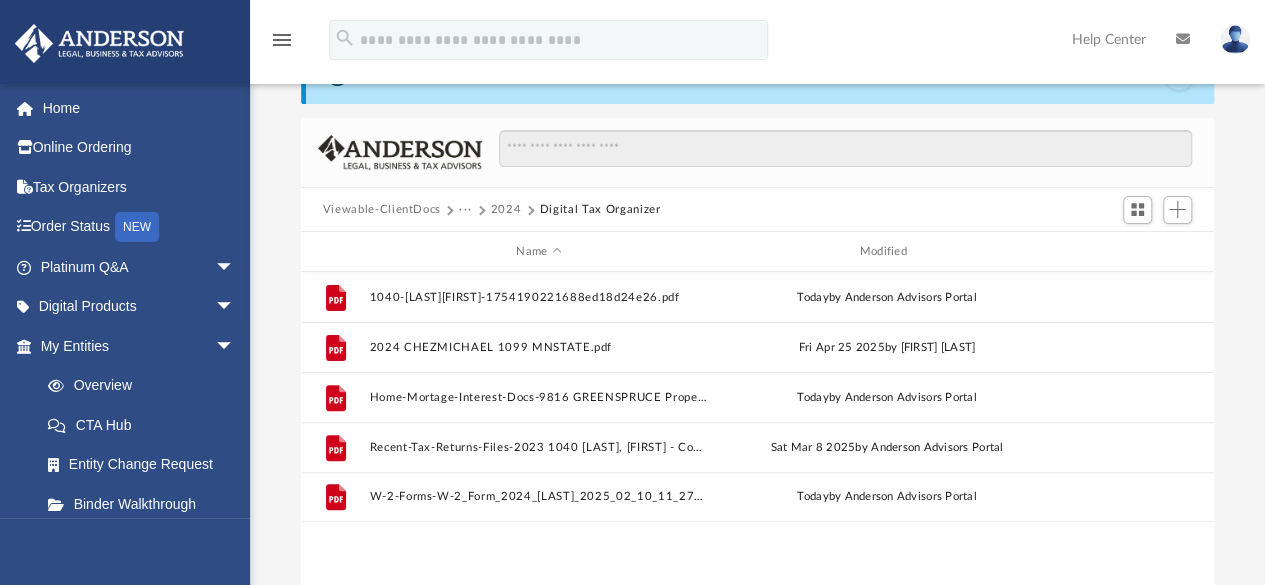 click on "2024" at bounding box center (506, 210) 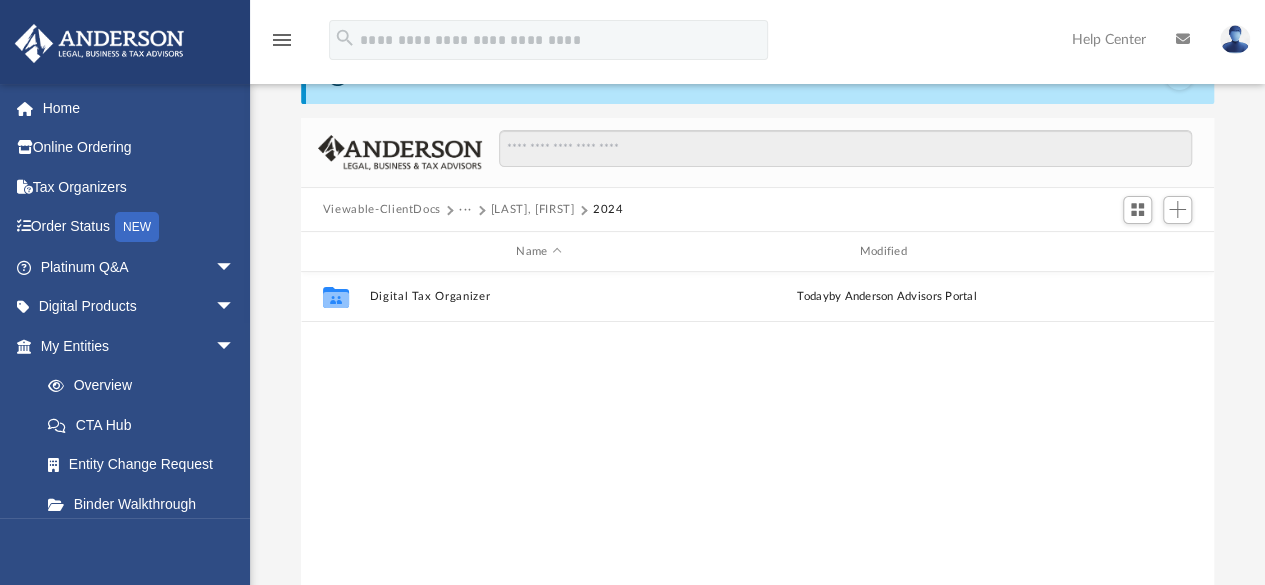 click on "Collaborated Folder Digital Tax Organizer today  by Anderson Advisors Portal" at bounding box center [757, 479] 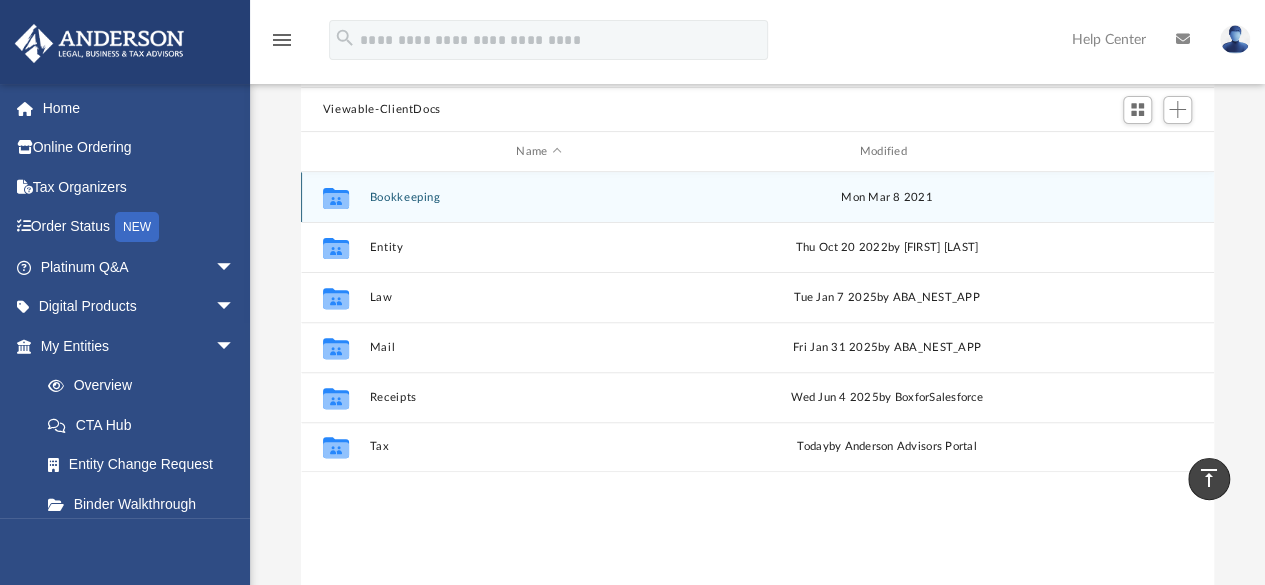 scroll, scrollTop: 196, scrollLeft: 0, axis: vertical 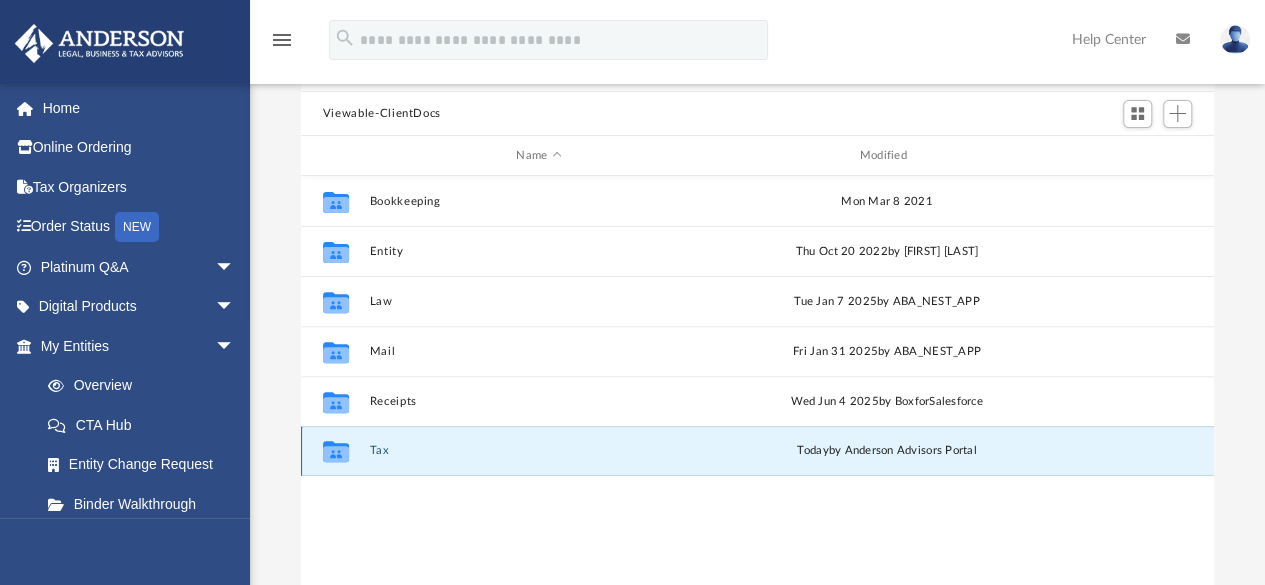 click on "Tax" at bounding box center [538, 451] 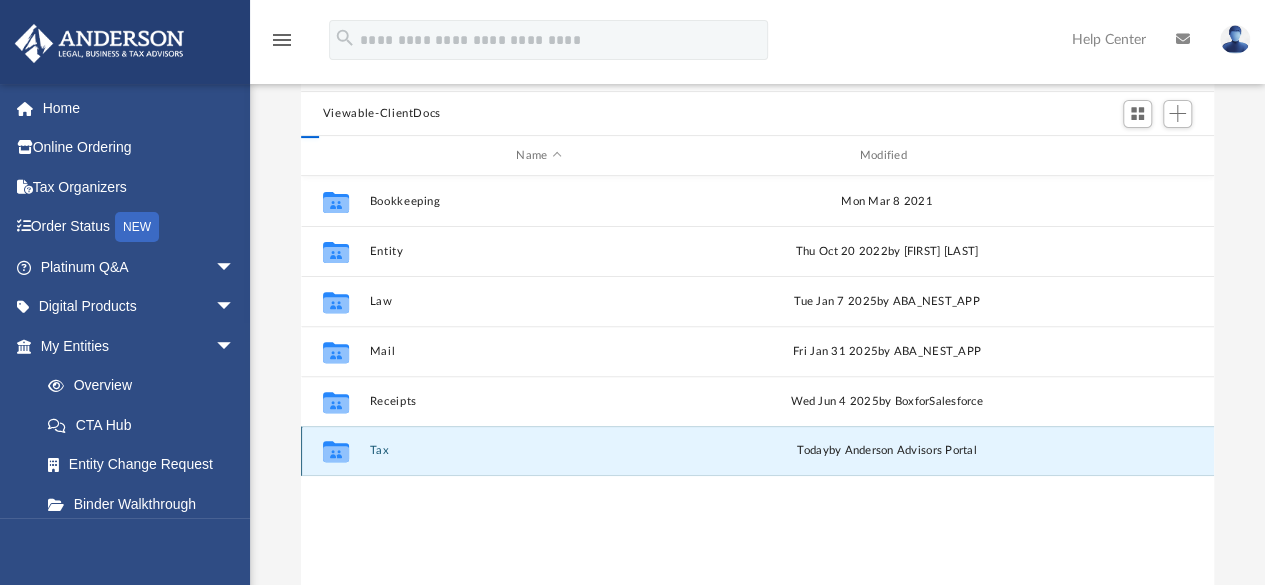 click on "Tax" at bounding box center (538, 451) 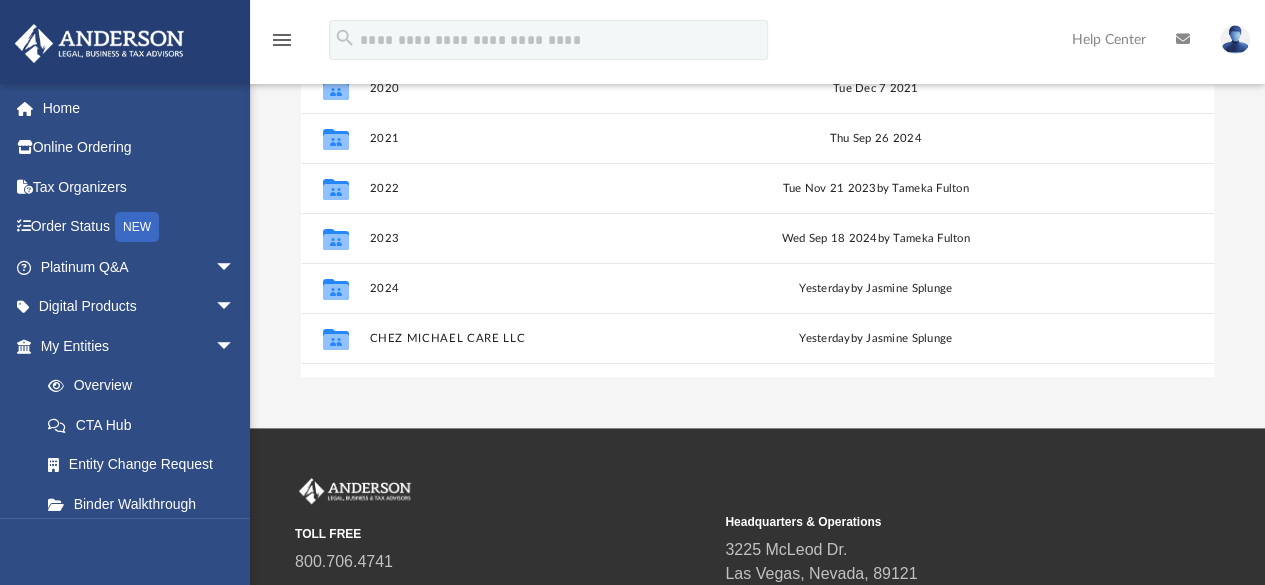 scroll, scrollTop: 419, scrollLeft: 0, axis: vertical 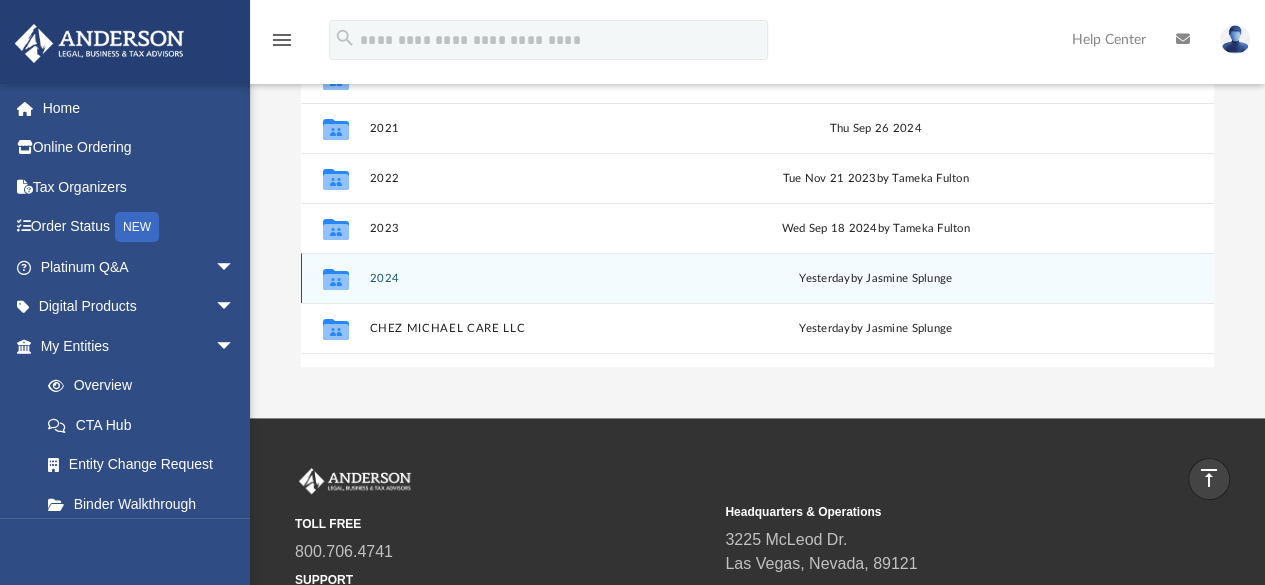 click on "Collaborated Folder 2024 yesterday  by Jasmine Splunge" at bounding box center (757, 278) 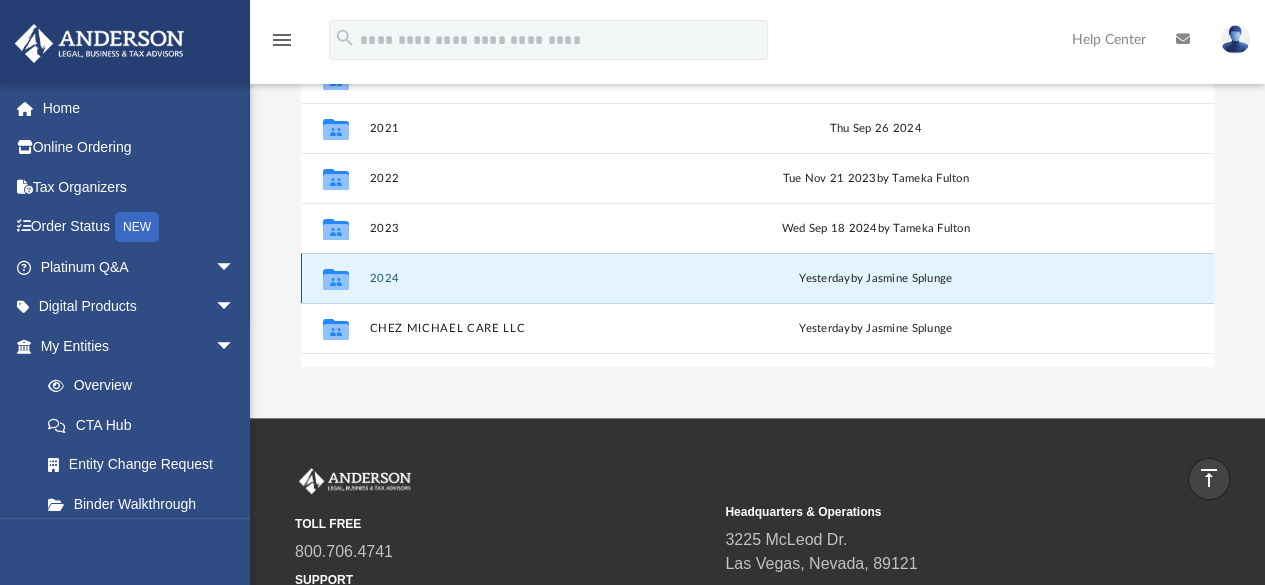 click on "Collaborated Folder 2024 yesterday  by Jasmine Splunge" at bounding box center [757, 278] 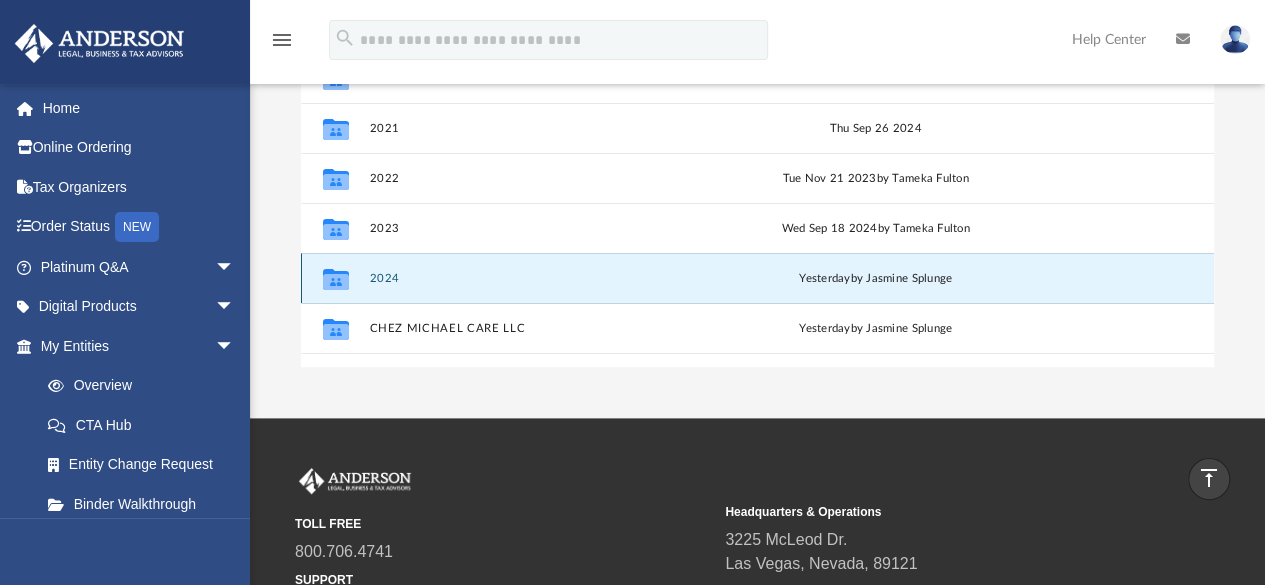 click 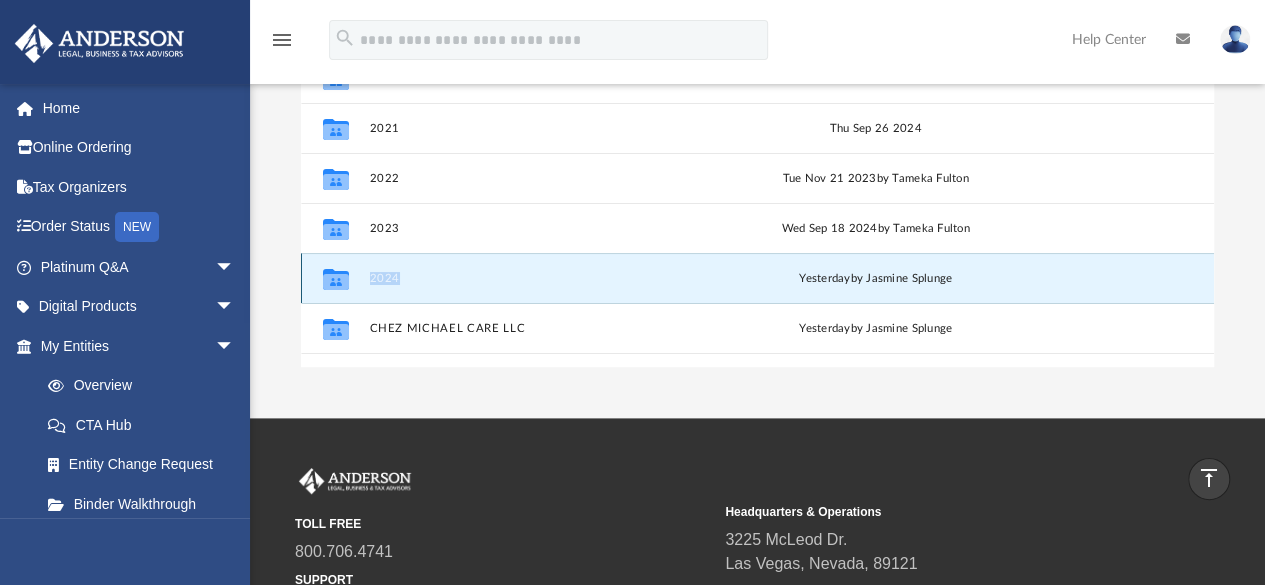 click 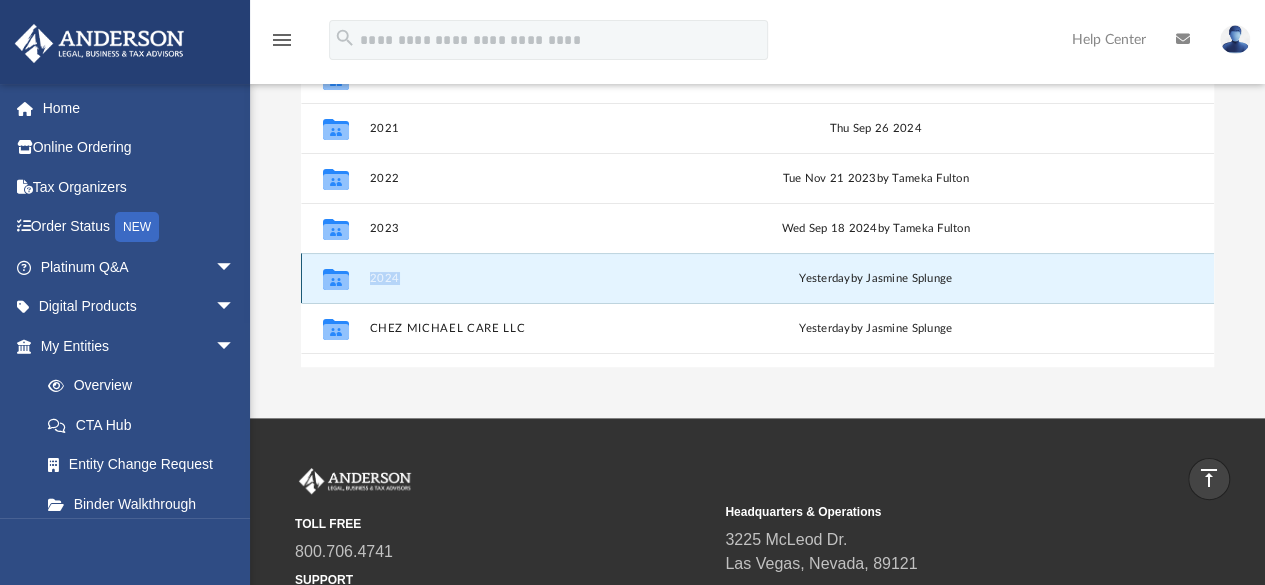 click on "Collaborated Folder 2024 yesterday  by Jasmine Splunge" at bounding box center [757, 278] 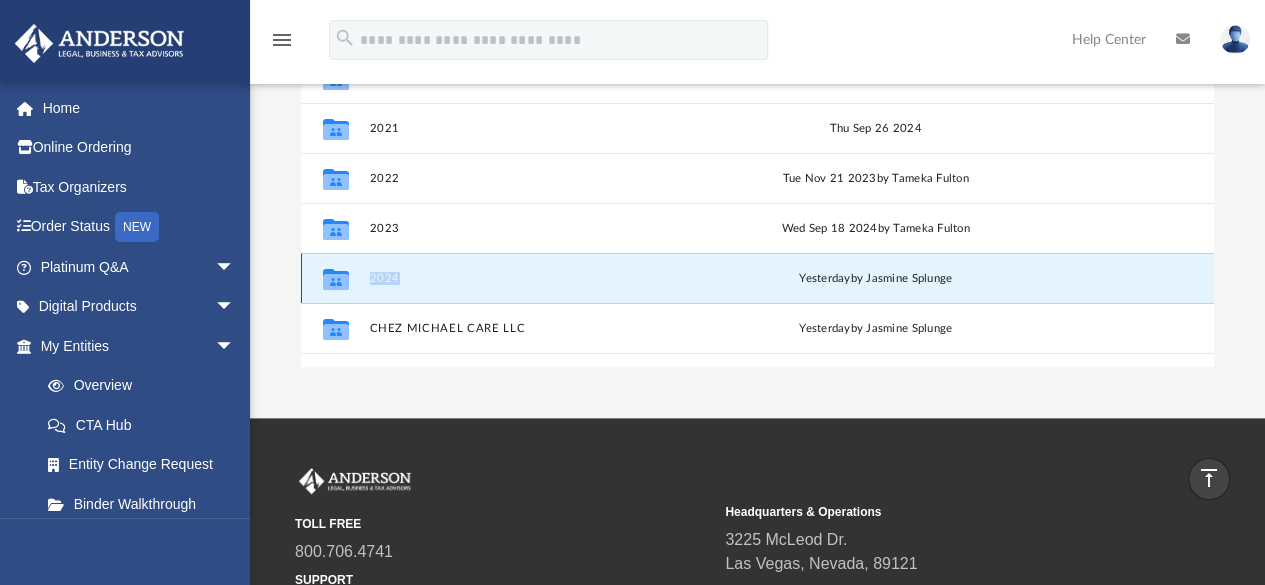 click on "Collaborated Folder 2024 yesterday  by Jasmine Splunge" at bounding box center (757, 278) 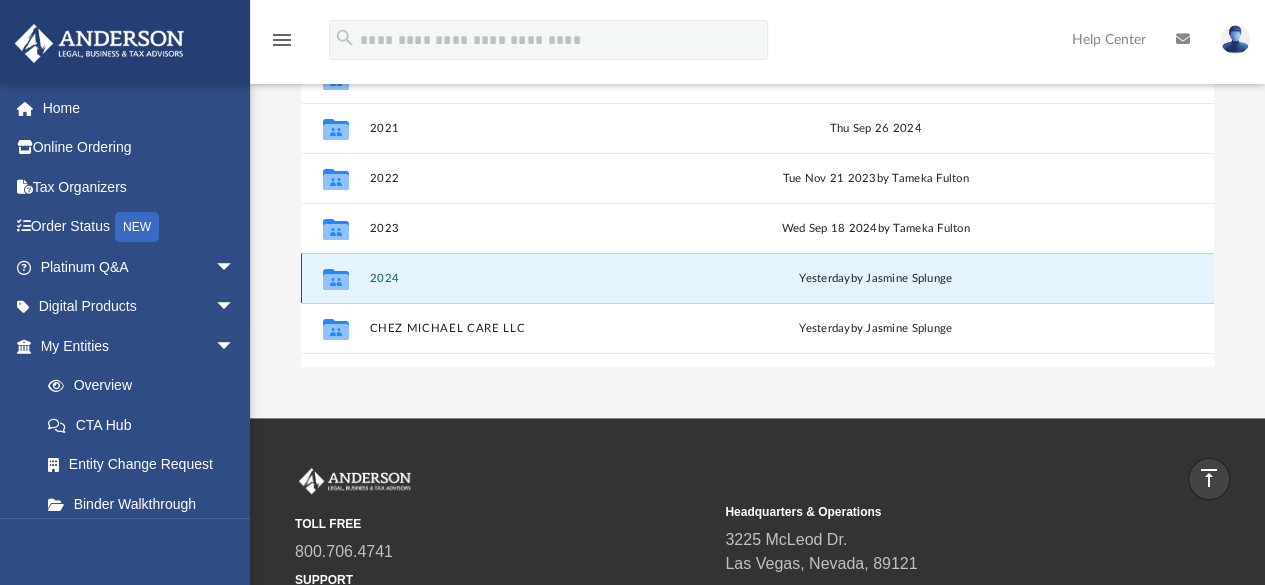 click on "Collaborated Folder" 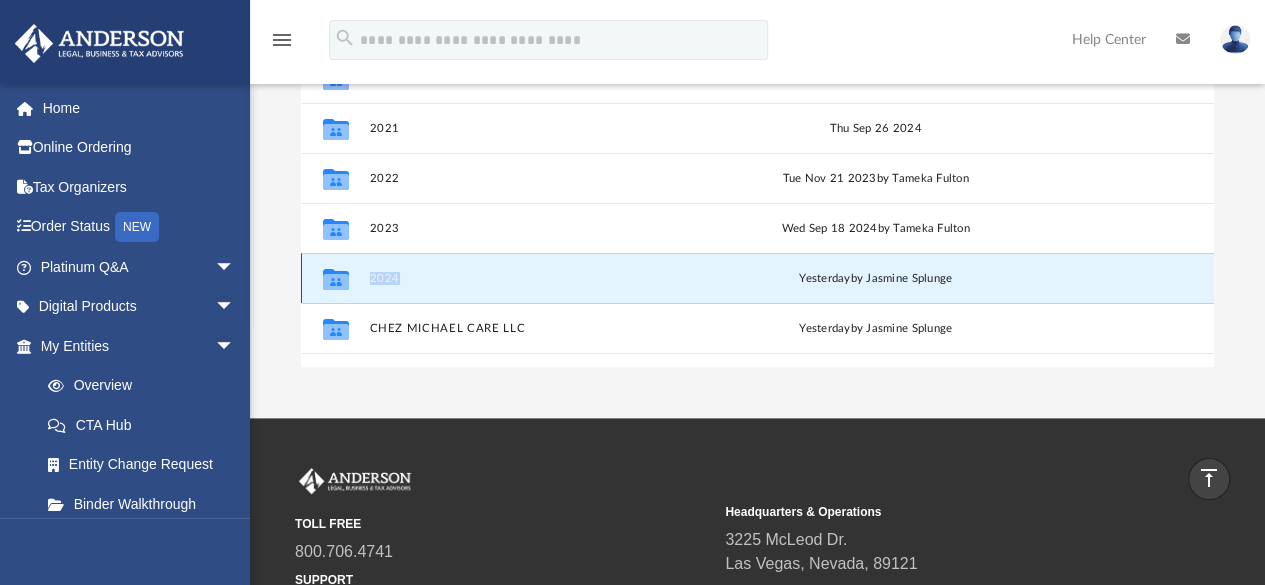 click 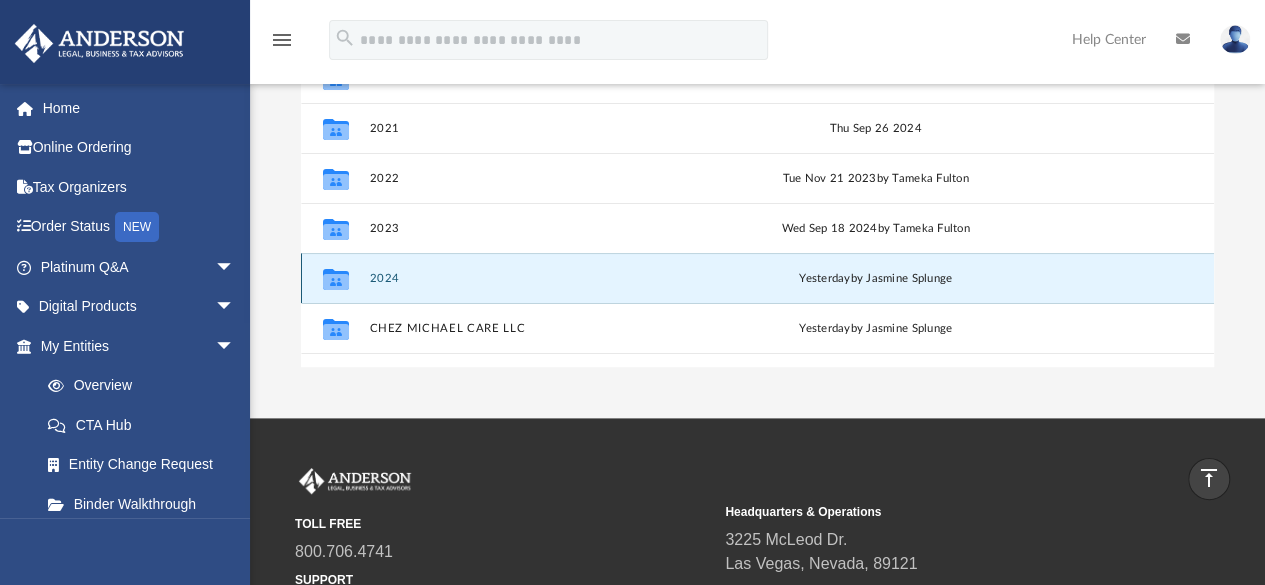 click on "yesterday  by Jasmine Splunge" at bounding box center [876, 279] 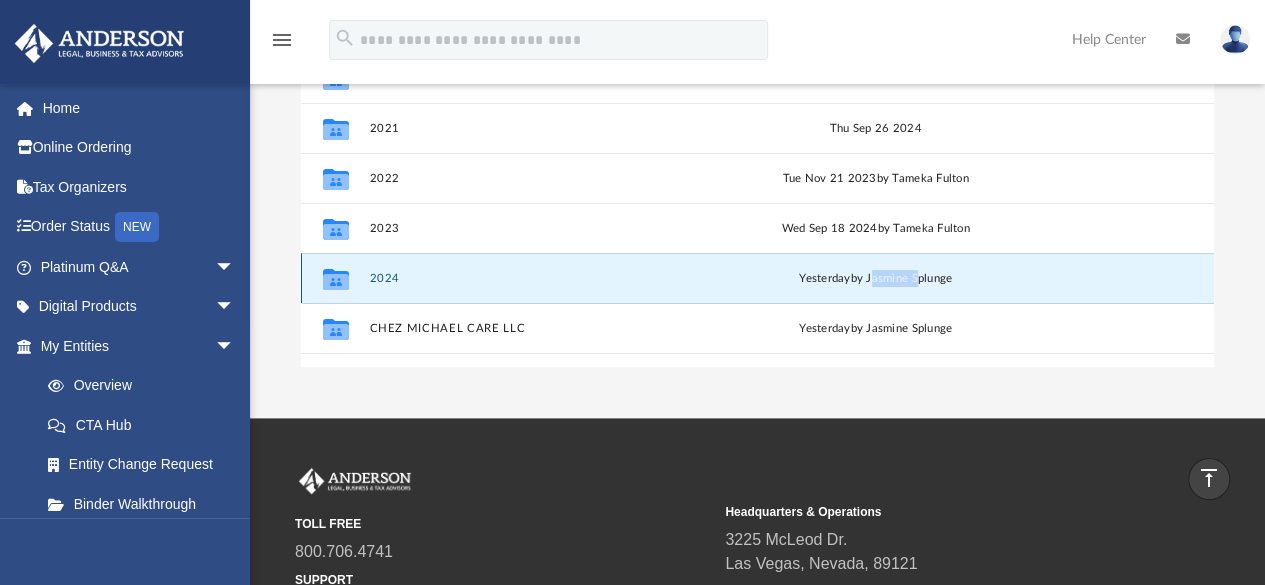 click on "yesterday  by Jasmine Splunge" at bounding box center (876, 279) 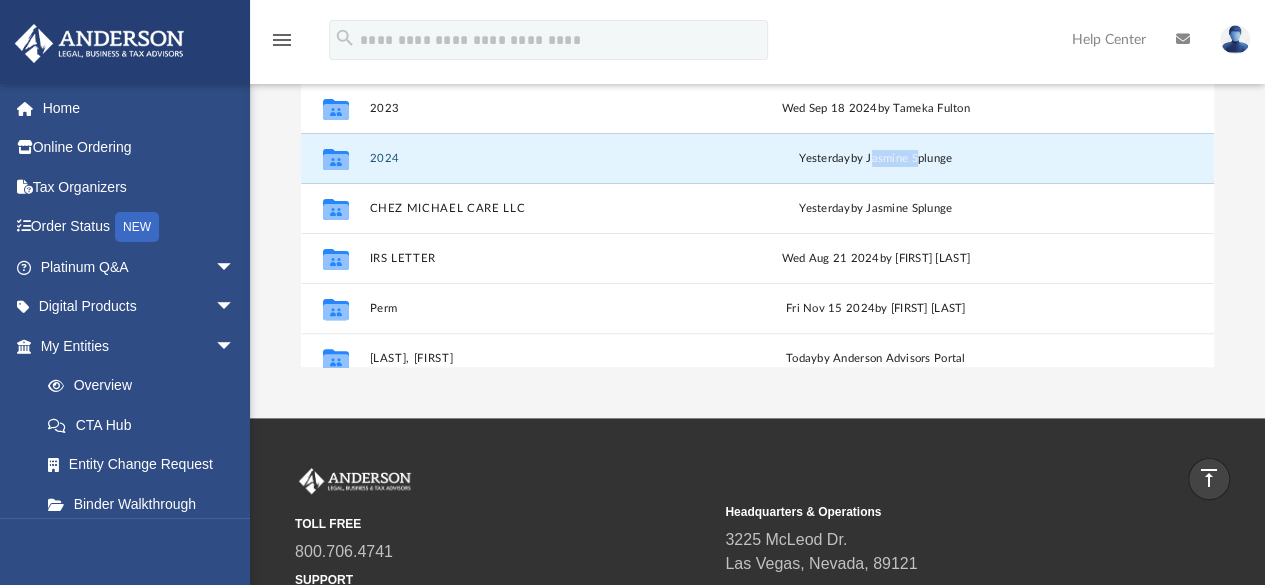 scroll, scrollTop: 114, scrollLeft: 0, axis: vertical 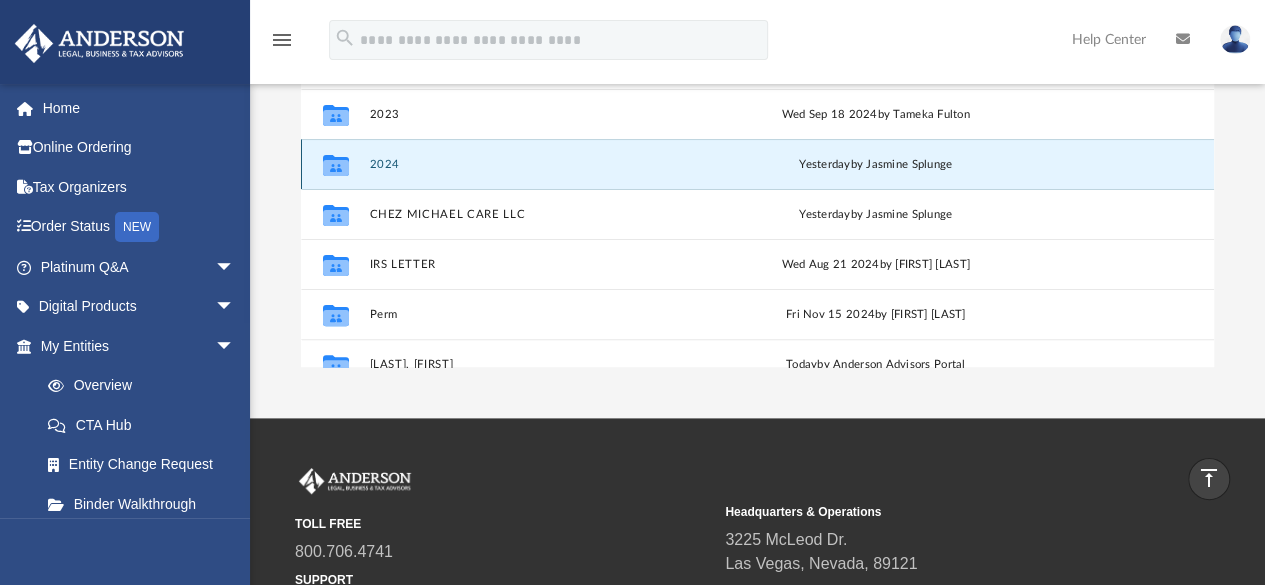 click 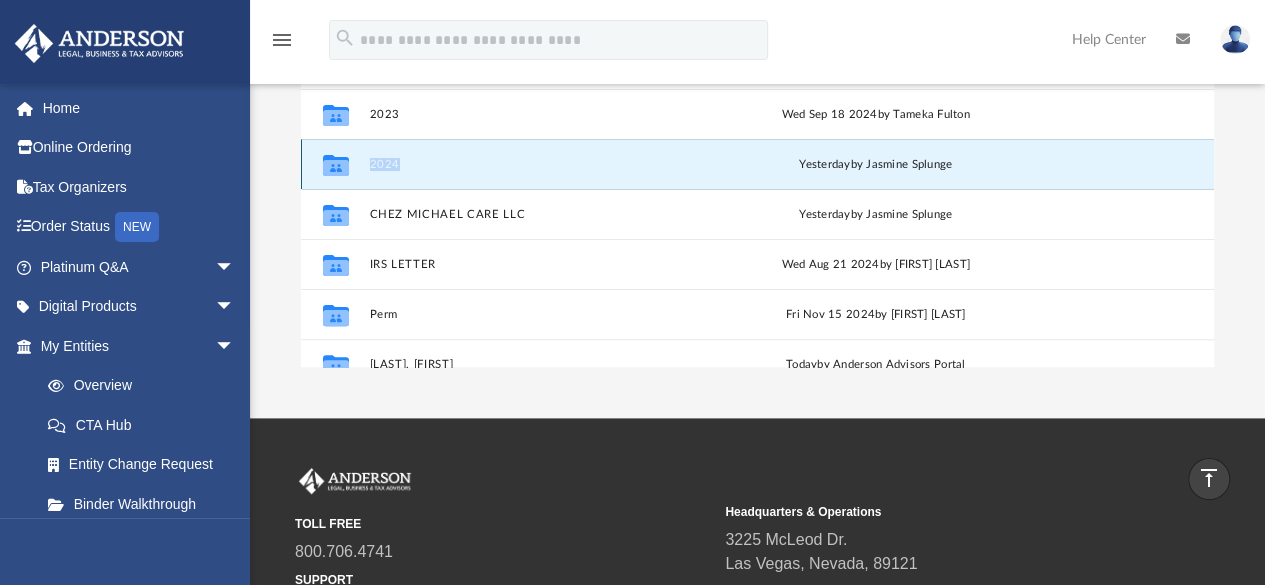 click 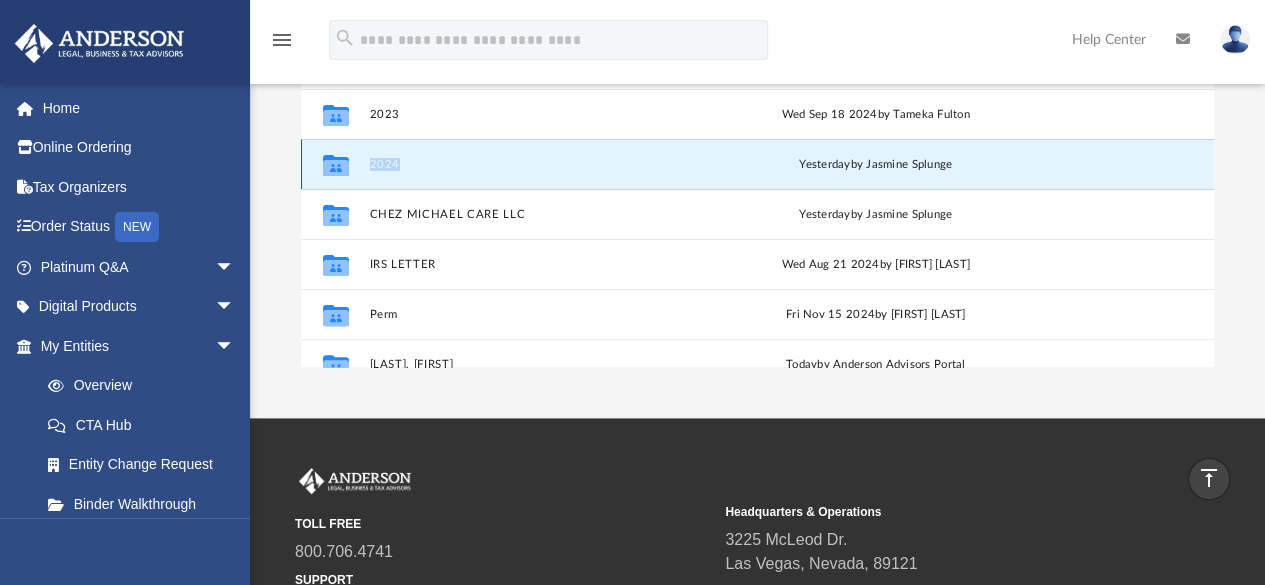 click on "2024" at bounding box center (535, 164) 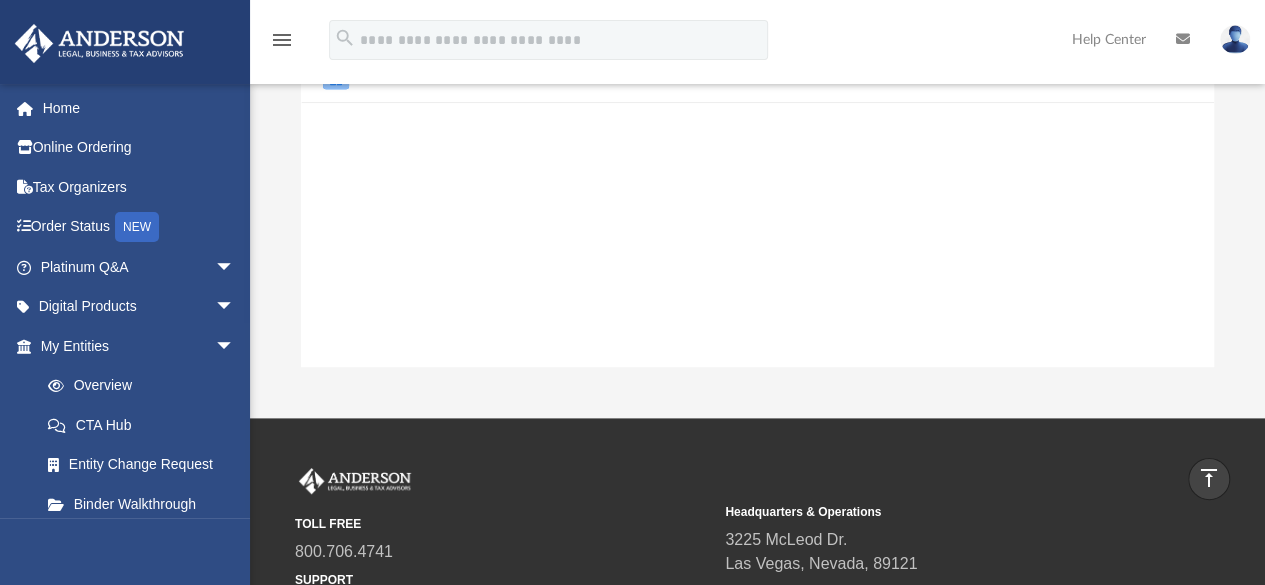 scroll, scrollTop: 372, scrollLeft: 0, axis: vertical 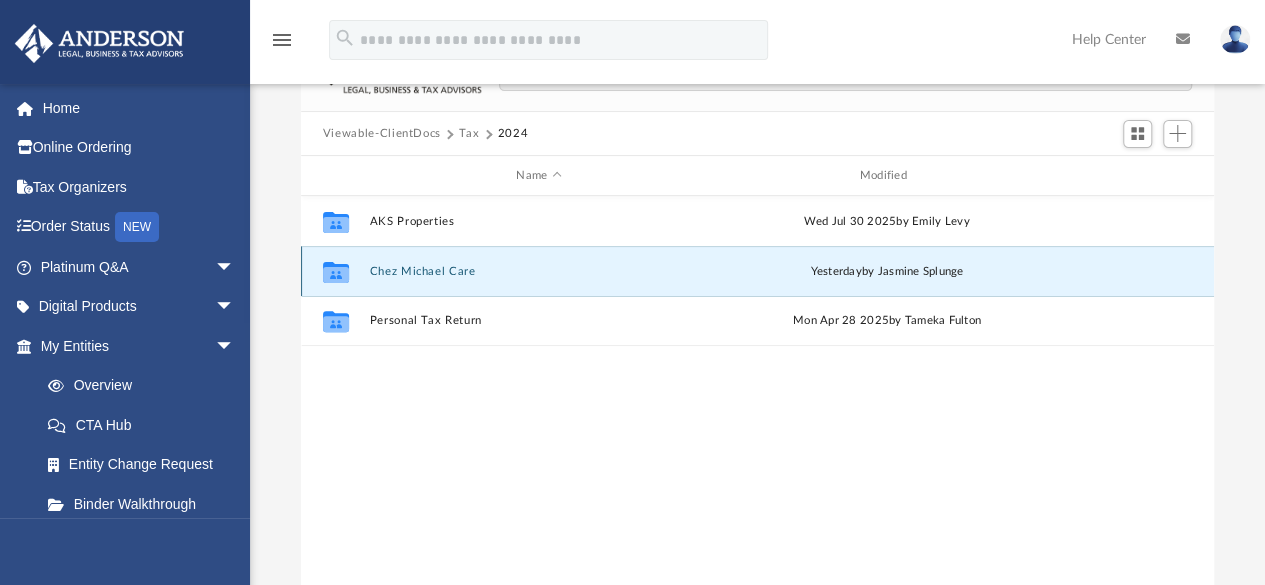 click on "Chez Michael Care" at bounding box center (538, 271) 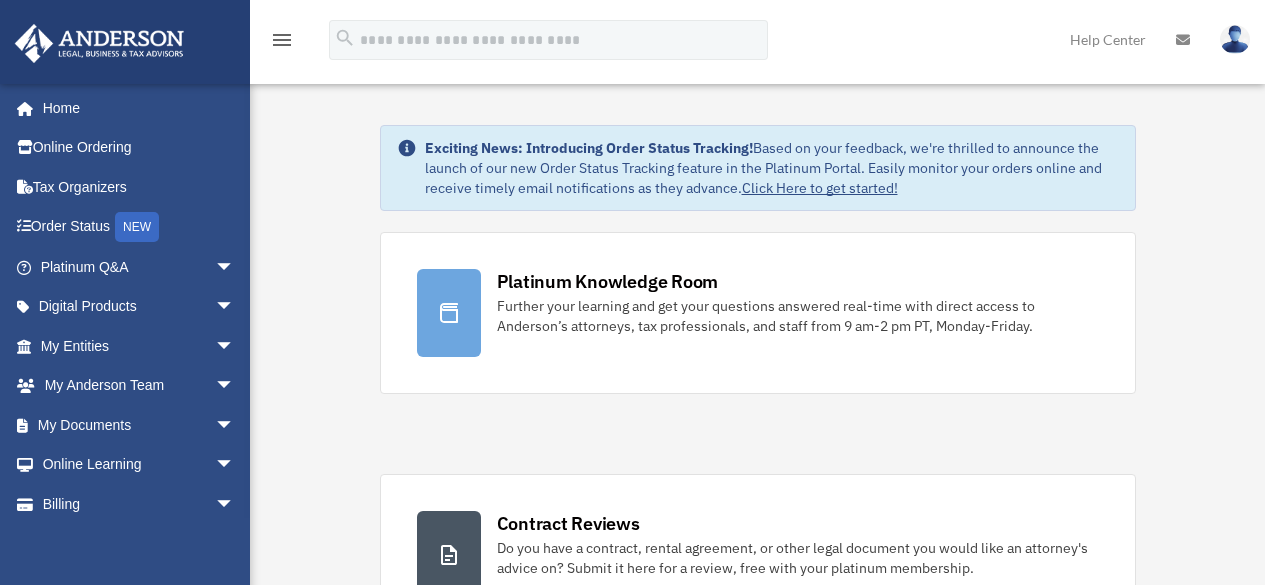 scroll, scrollTop: 0, scrollLeft: 0, axis: both 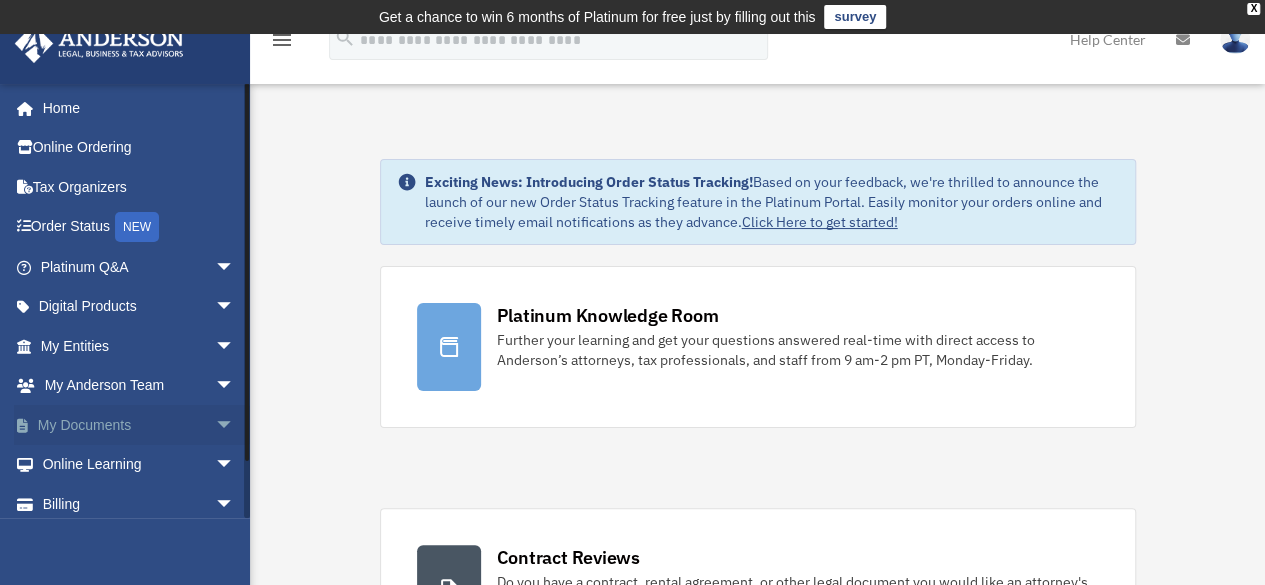 click on "My Documents arrow_drop_down" at bounding box center (139, 425) 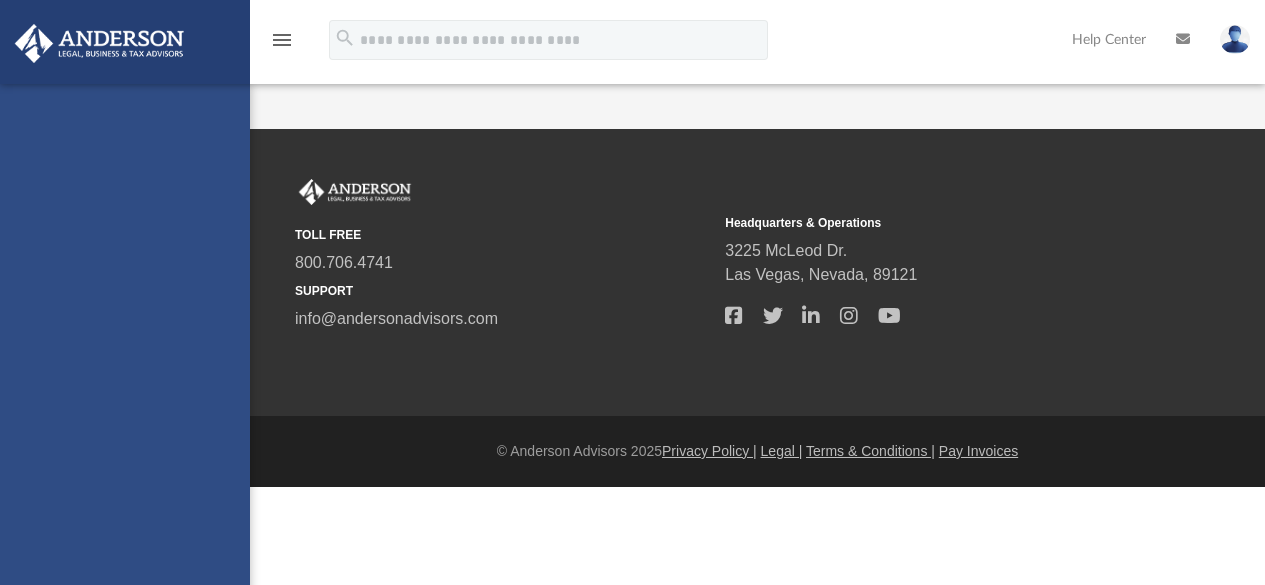 scroll, scrollTop: 0, scrollLeft: 0, axis: both 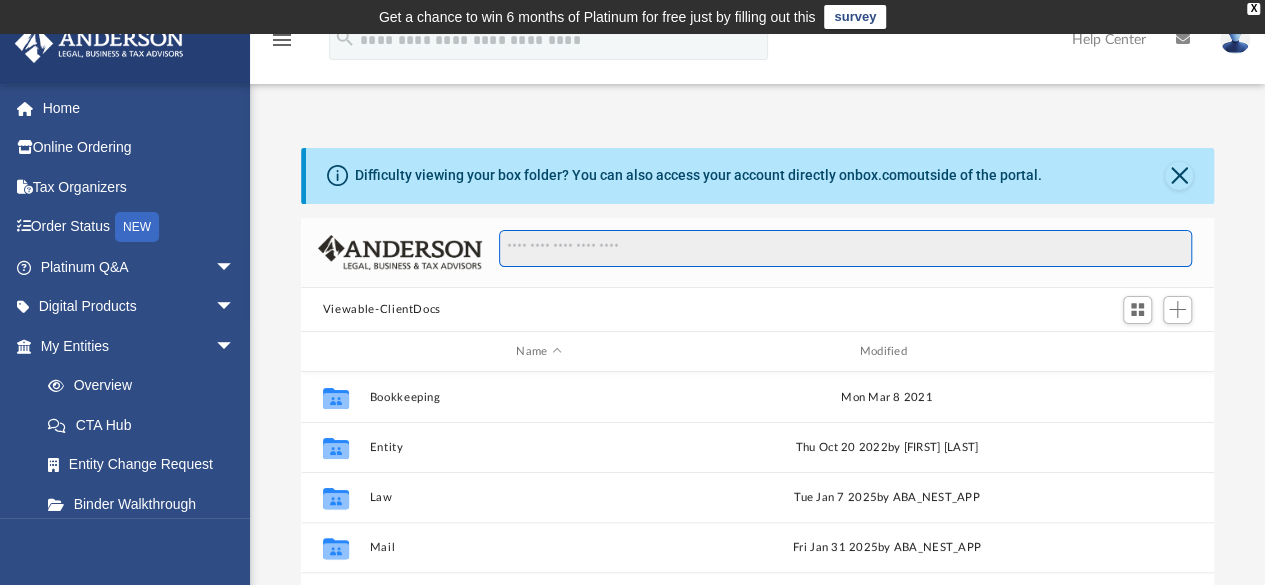 click at bounding box center (845, 249) 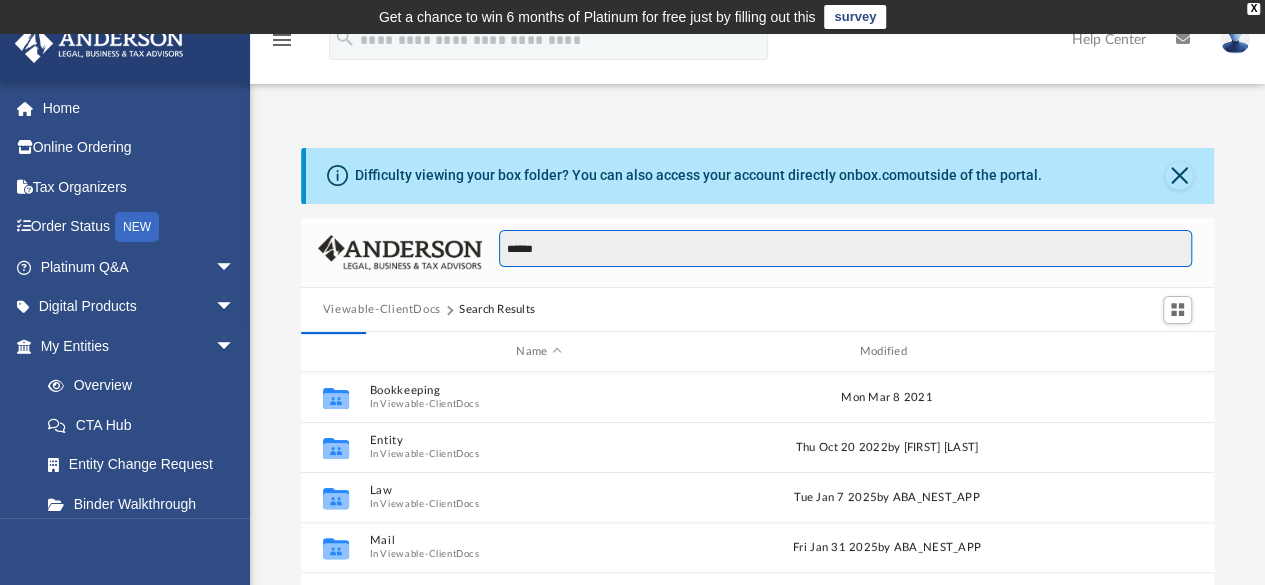 type on "******" 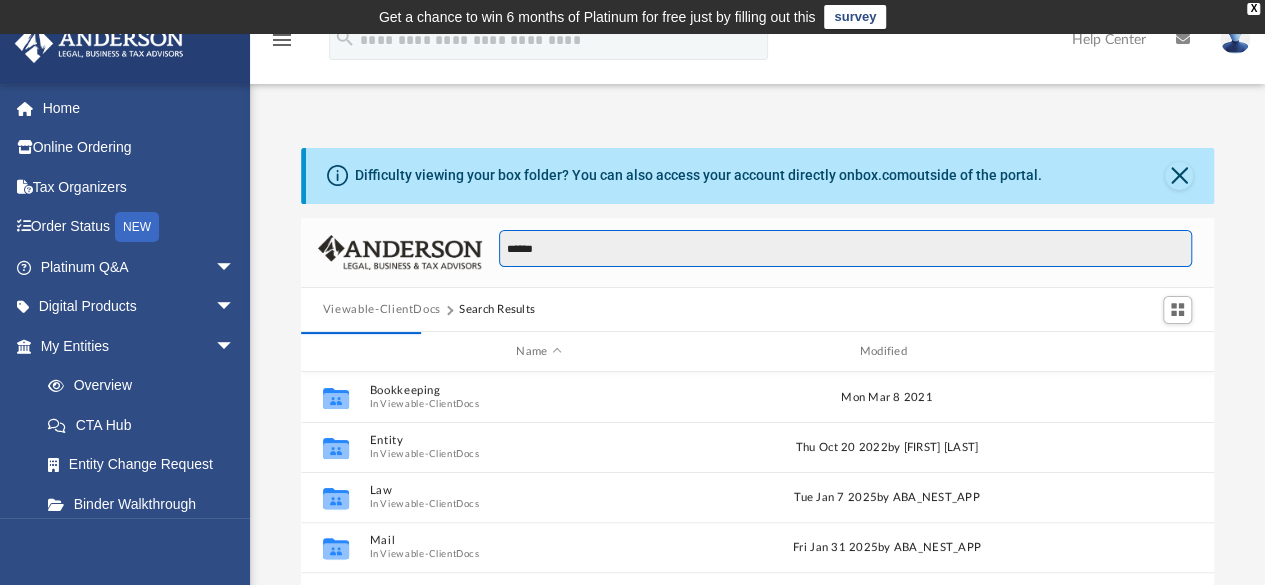 scroll, scrollTop: 378, scrollLeft: 898, axis: both 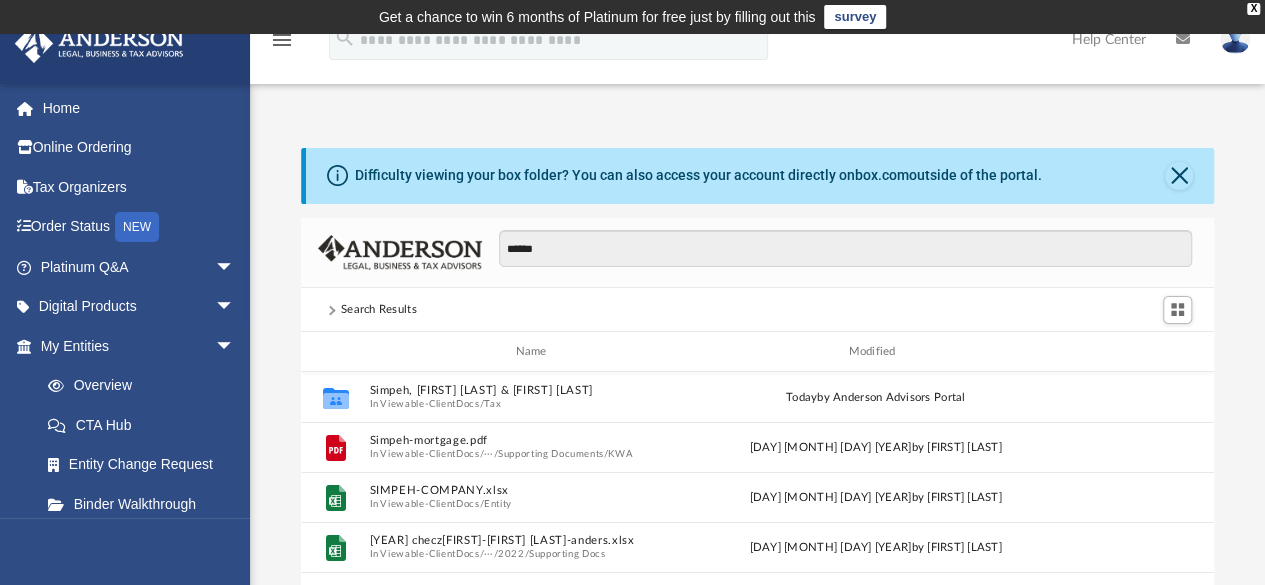 click on "Modified" at bounding box center (875, 352) 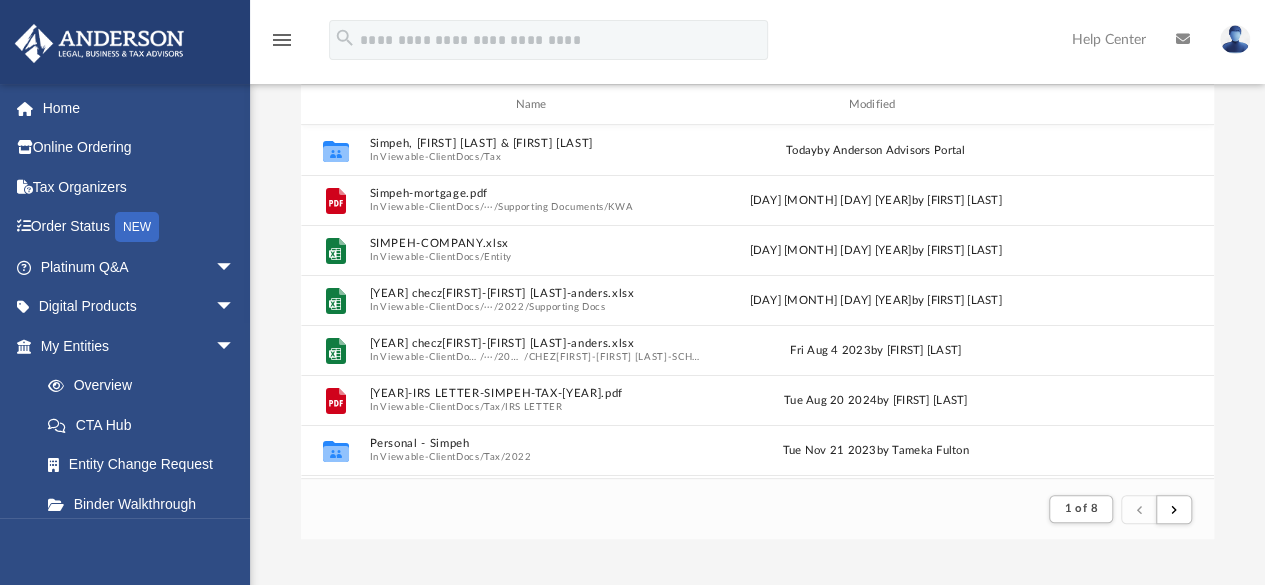 scroll, scrollTop: 246, scrollLeft: 0, axis: vertical 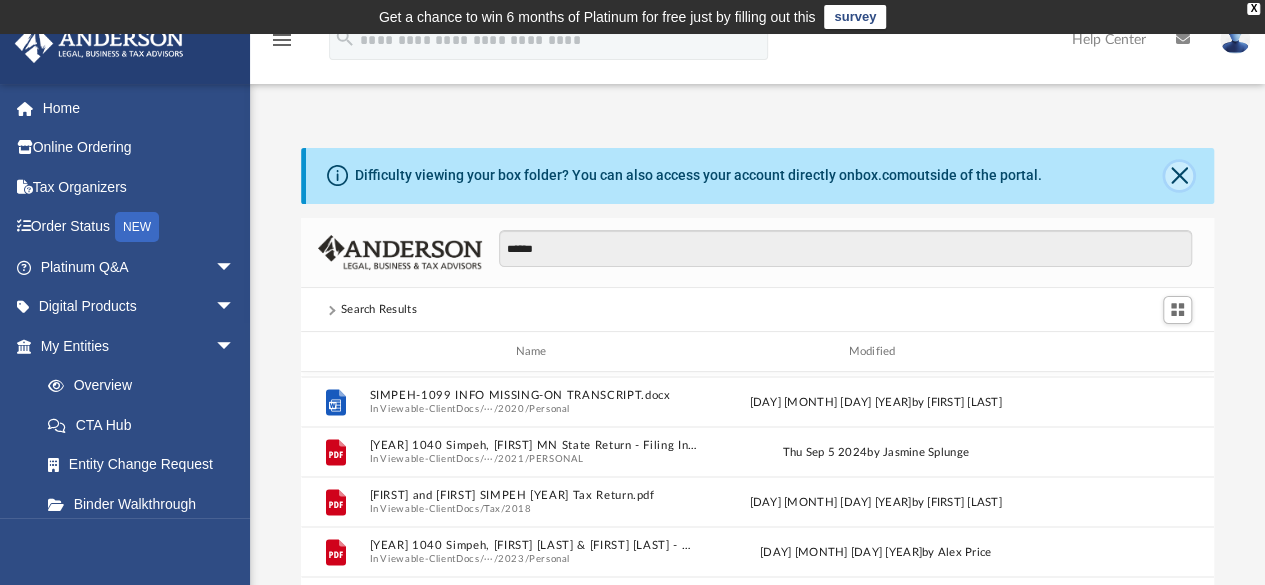 click 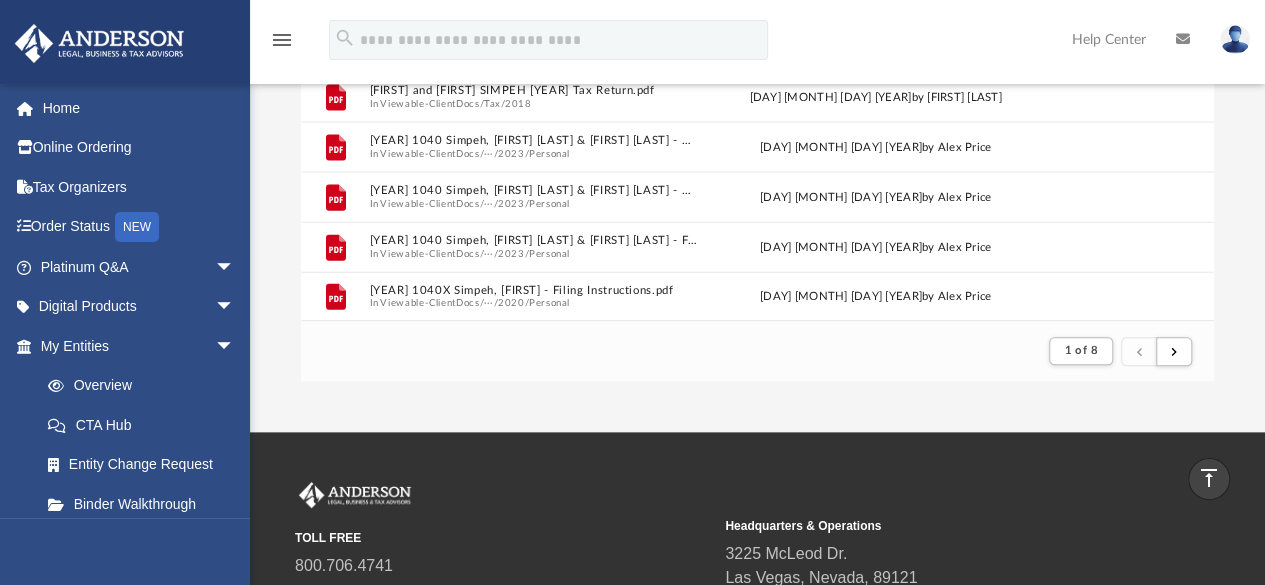 scroll, scrollTop: 332, scrollLeft: 0, axis: vertical 